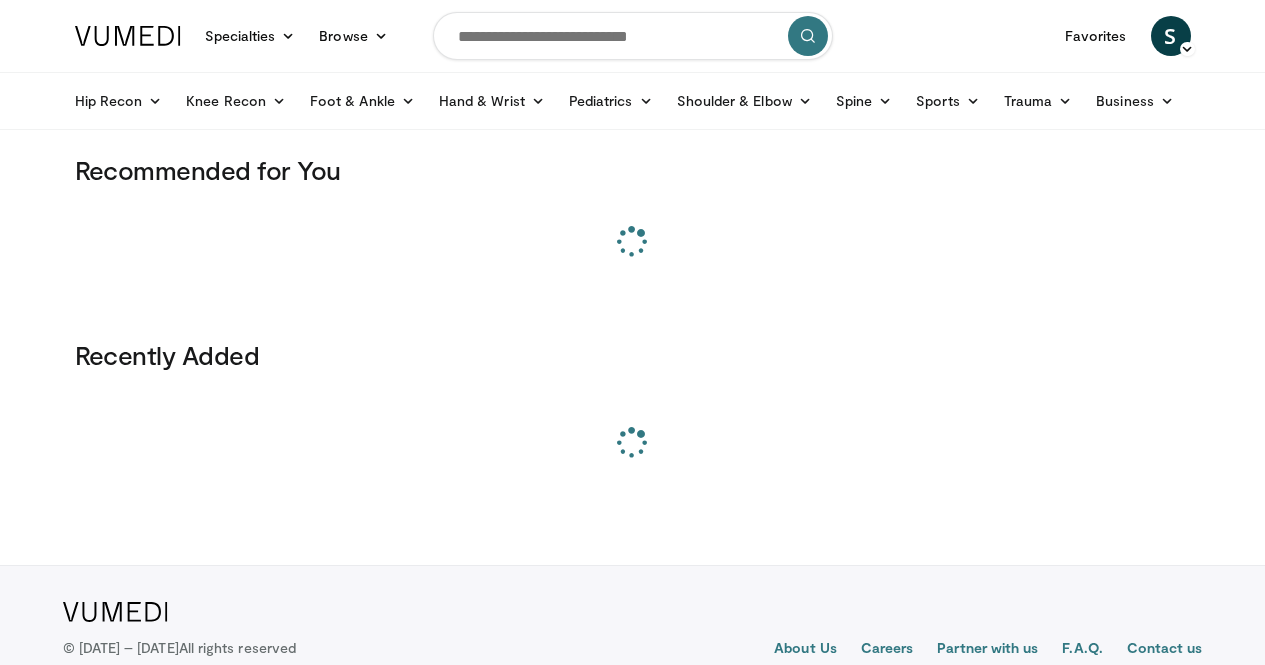 scroll, scrollTop: 0, scrollLeft: 0, axis: both 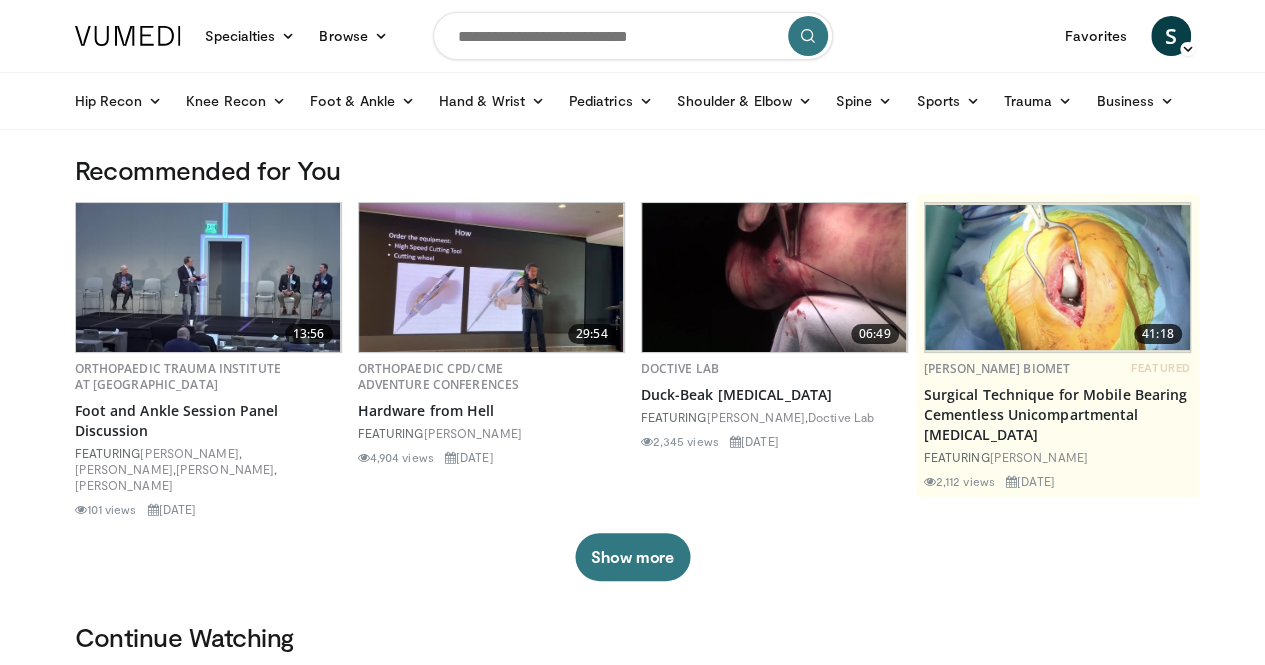 click at bounding box center (633, 36) 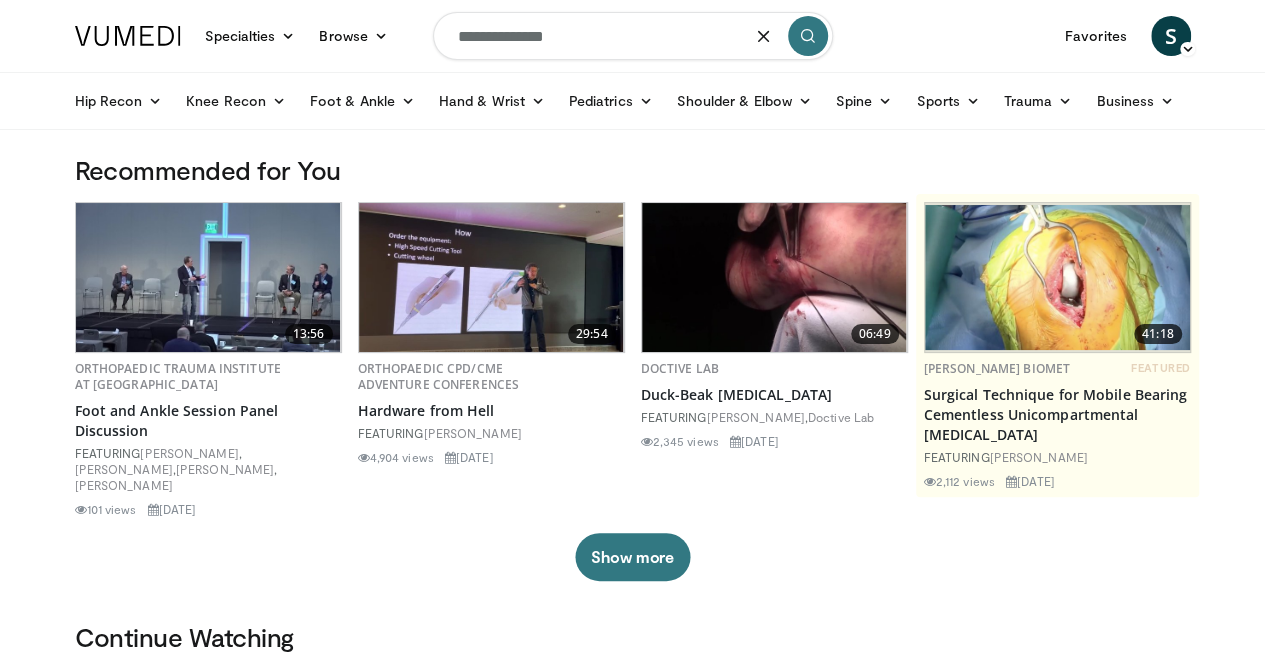 type on "**********" 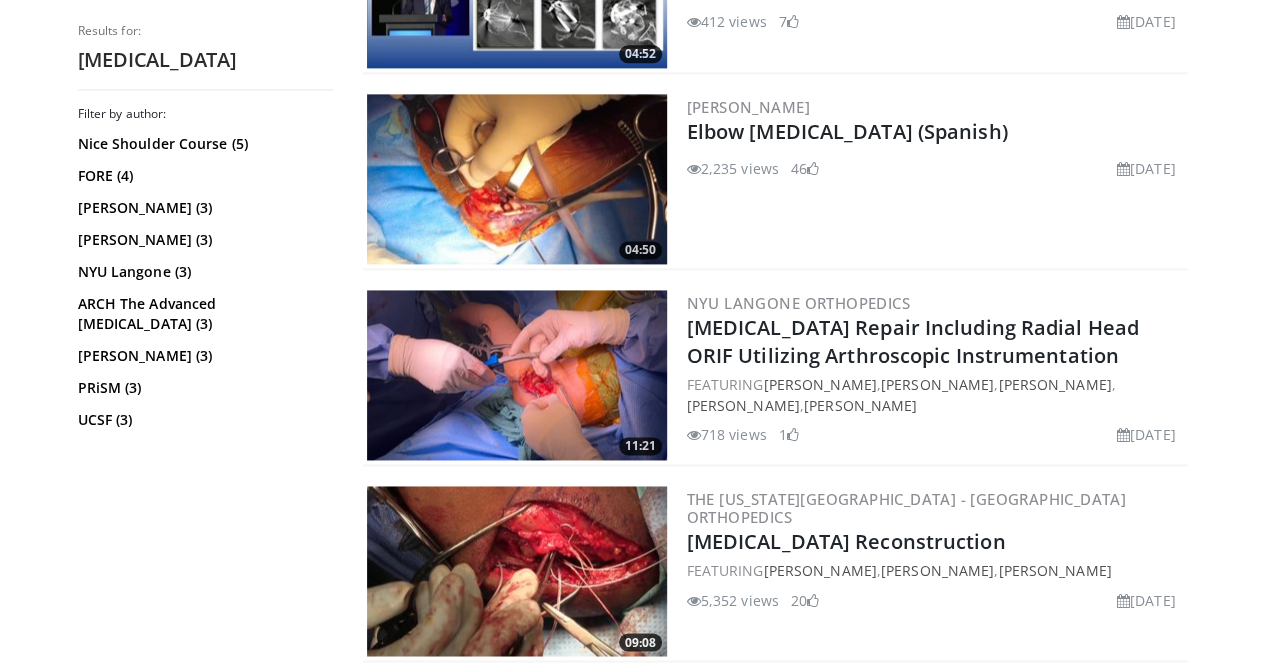 scroll, scrollTop: 1560, scrollLeft: 0, axis: vertical 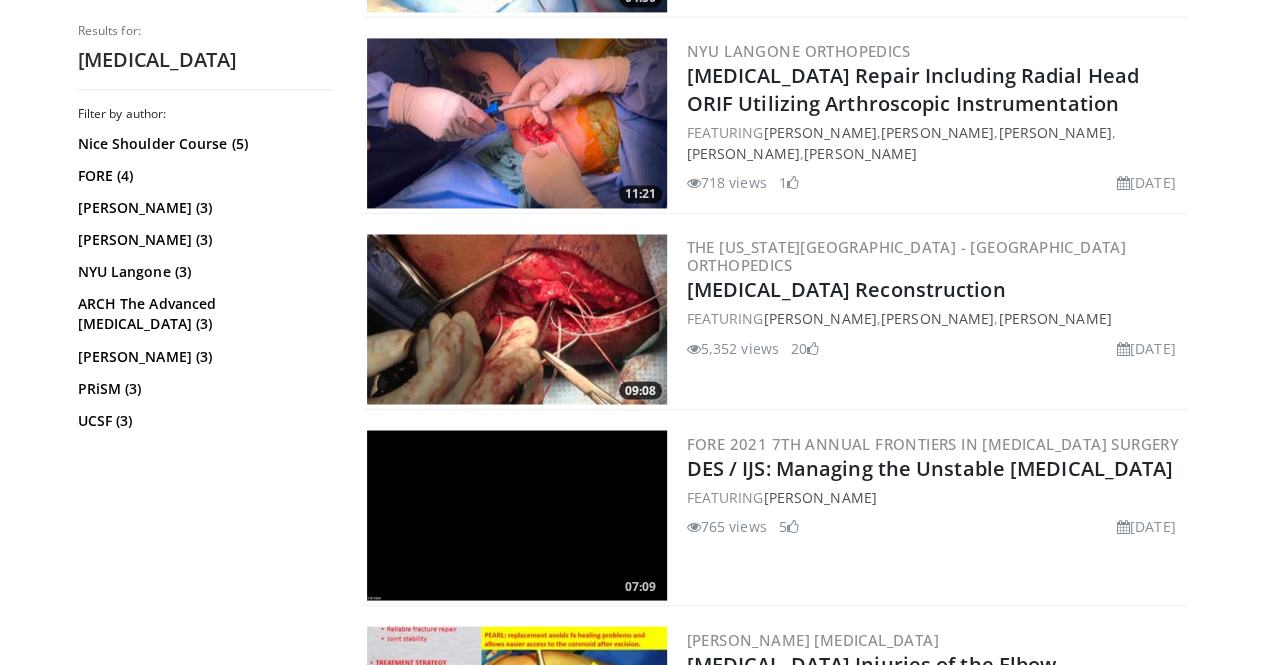 click on "5,352 views
[DATE]
20" at bounding box center [935, 343] 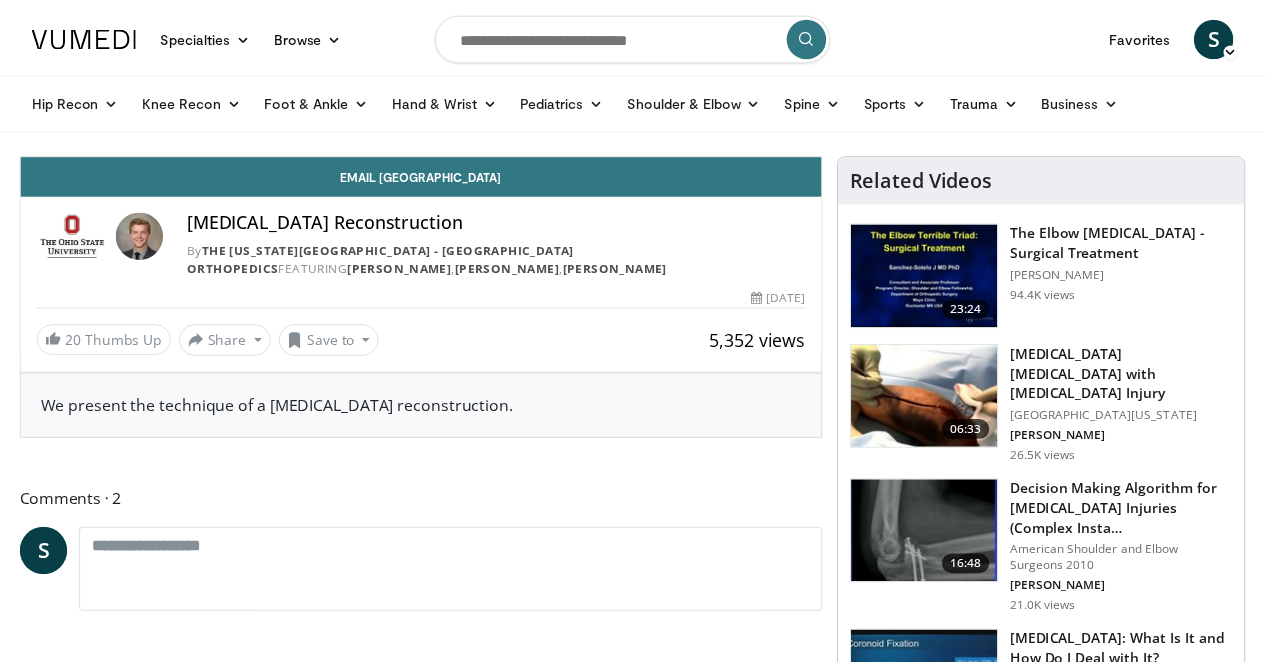 scroll, scrollTop: 0, scrollLeft: 0, axis: both 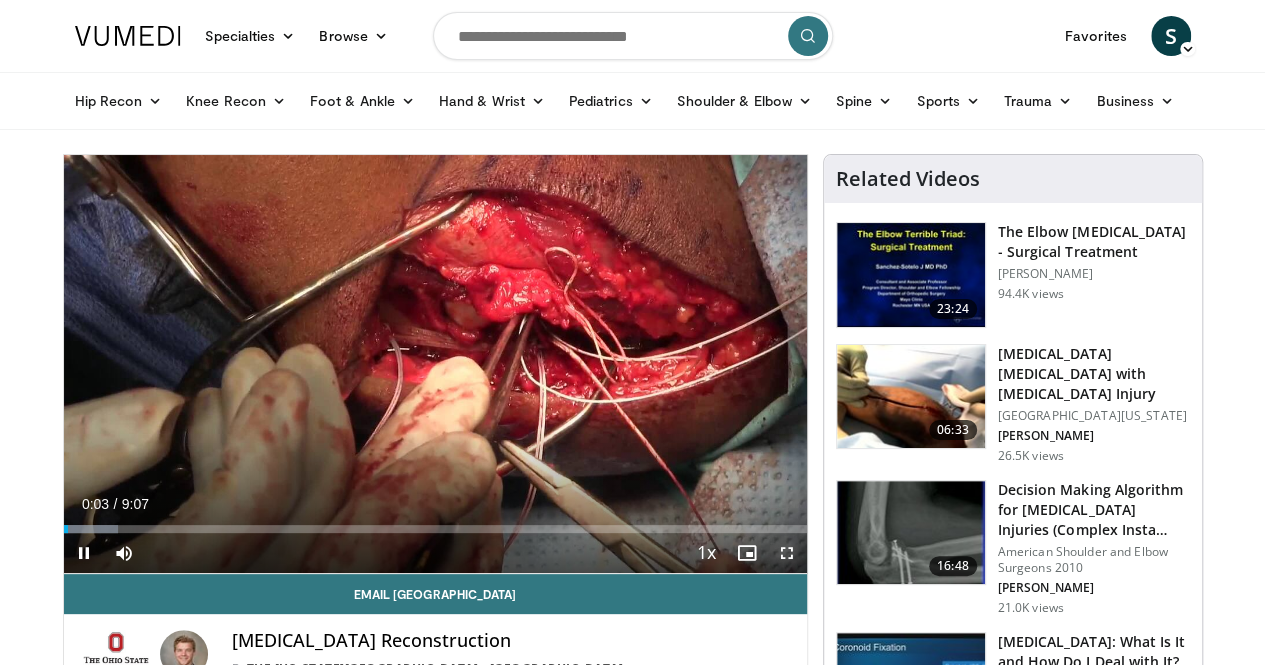 click at bounding box center (787, 553) 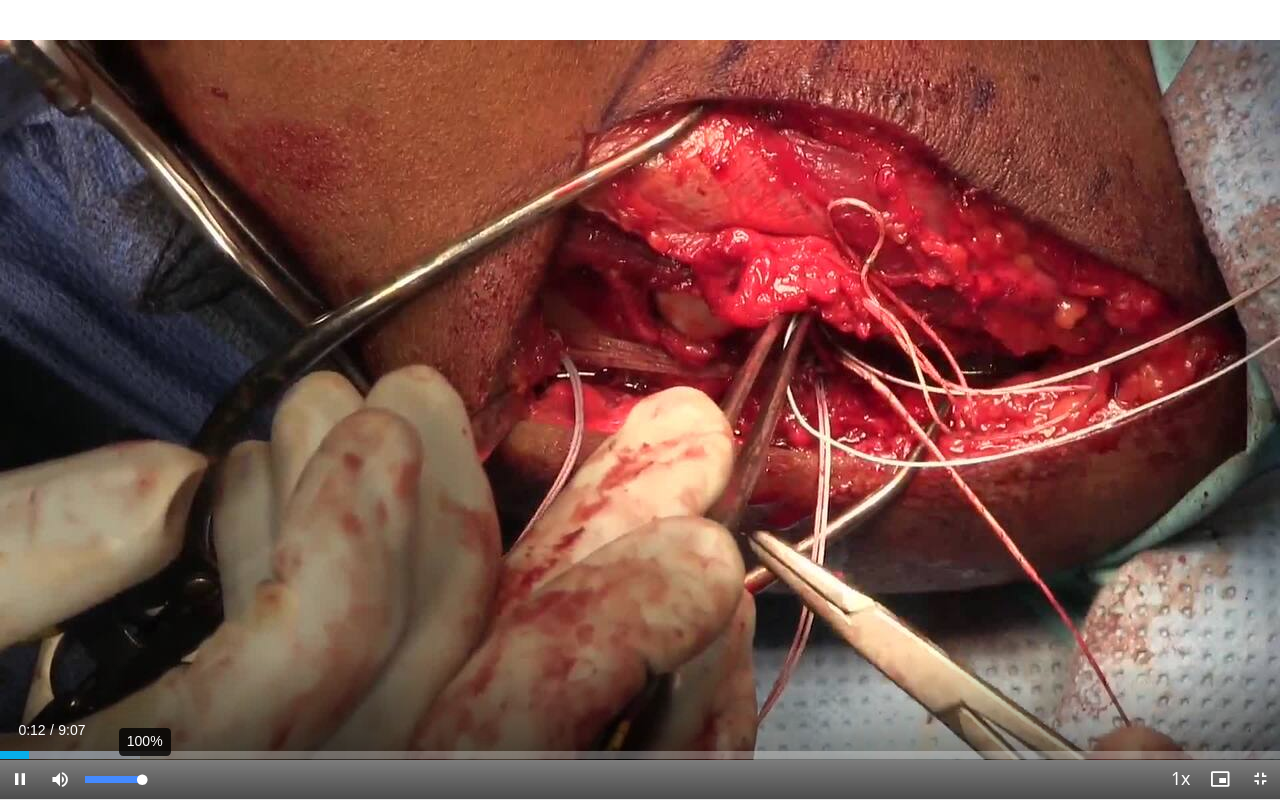 click at bounding box center (113, 779) 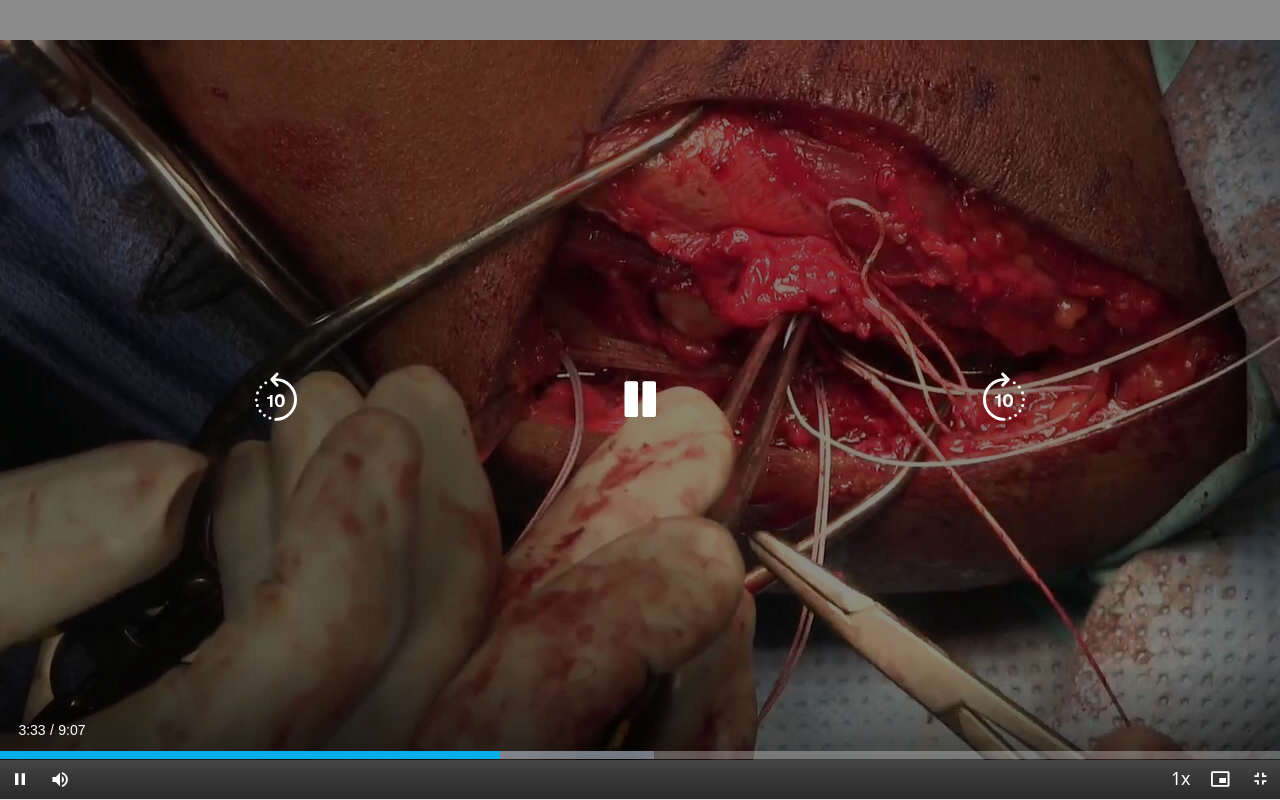 click on "10 seconds
Tap to unmute" at bounding box center [640, 399] 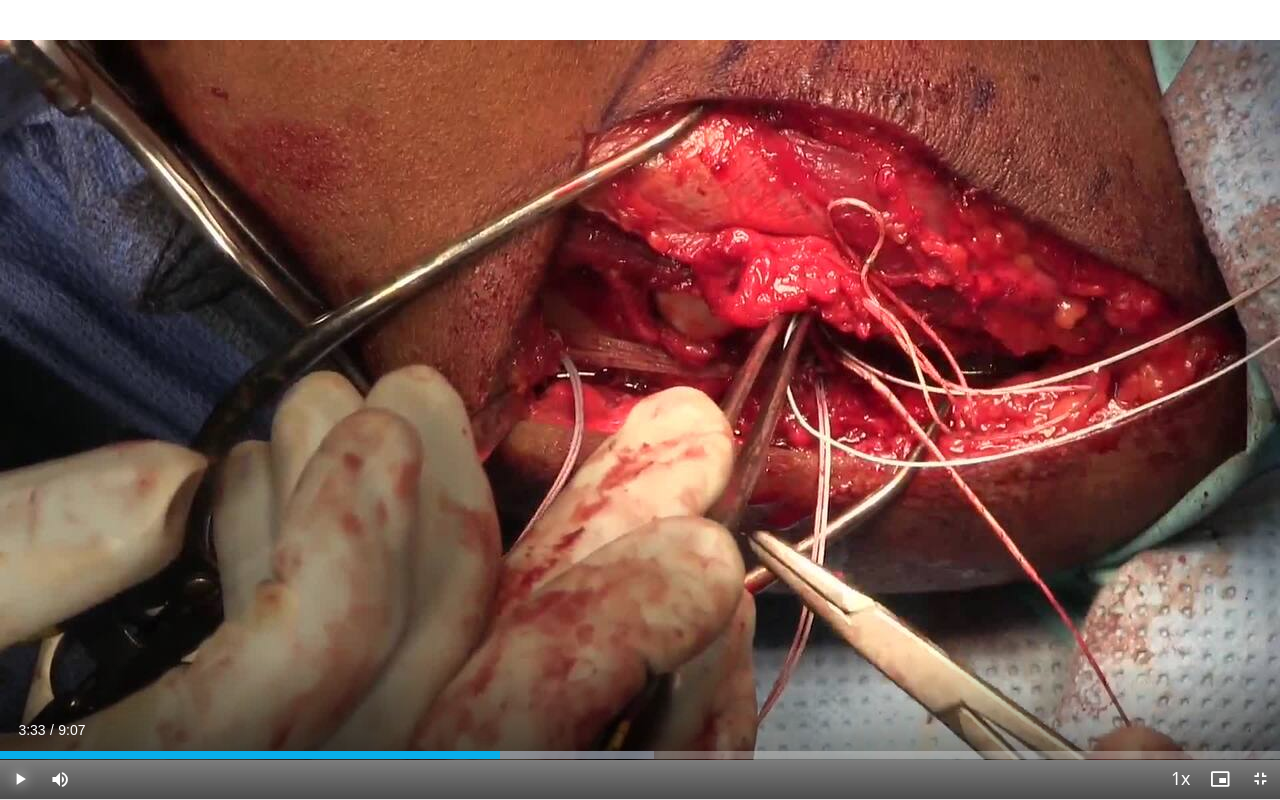 click at bounding box center [20, 779] 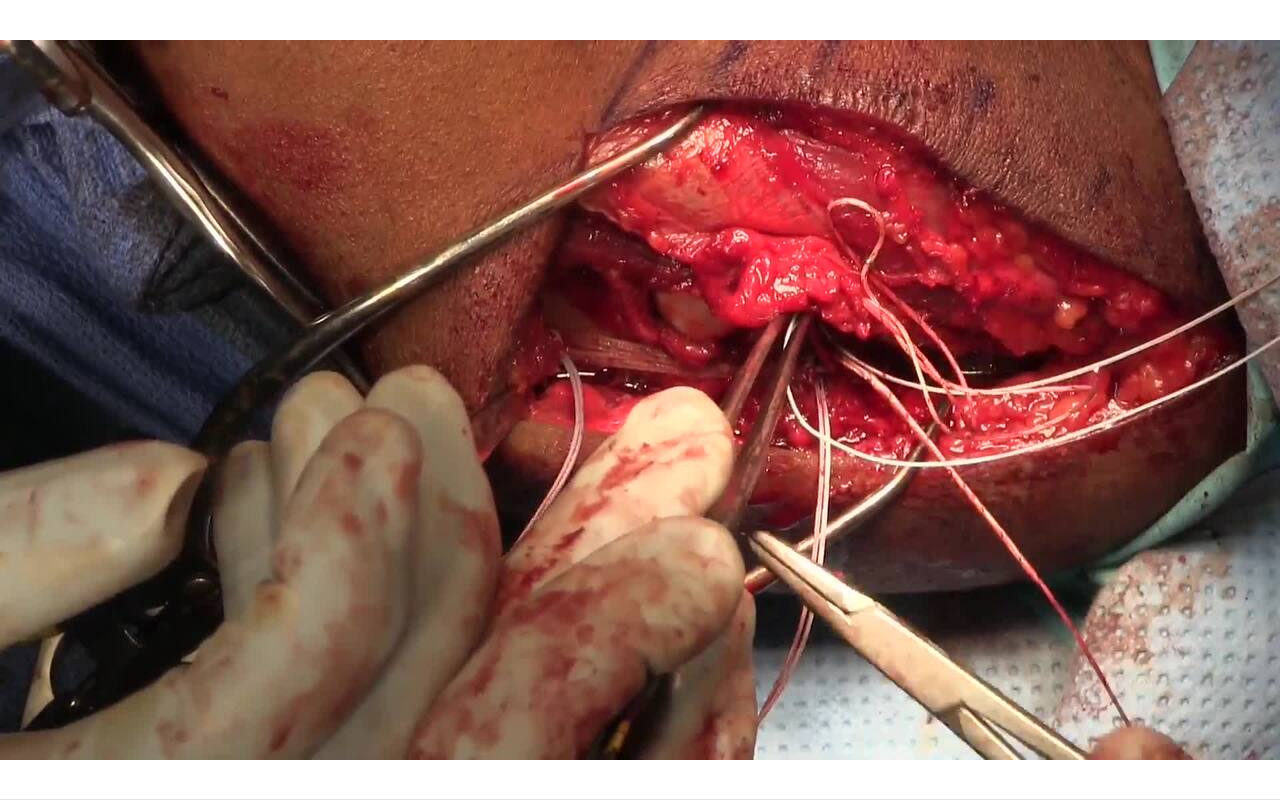 type 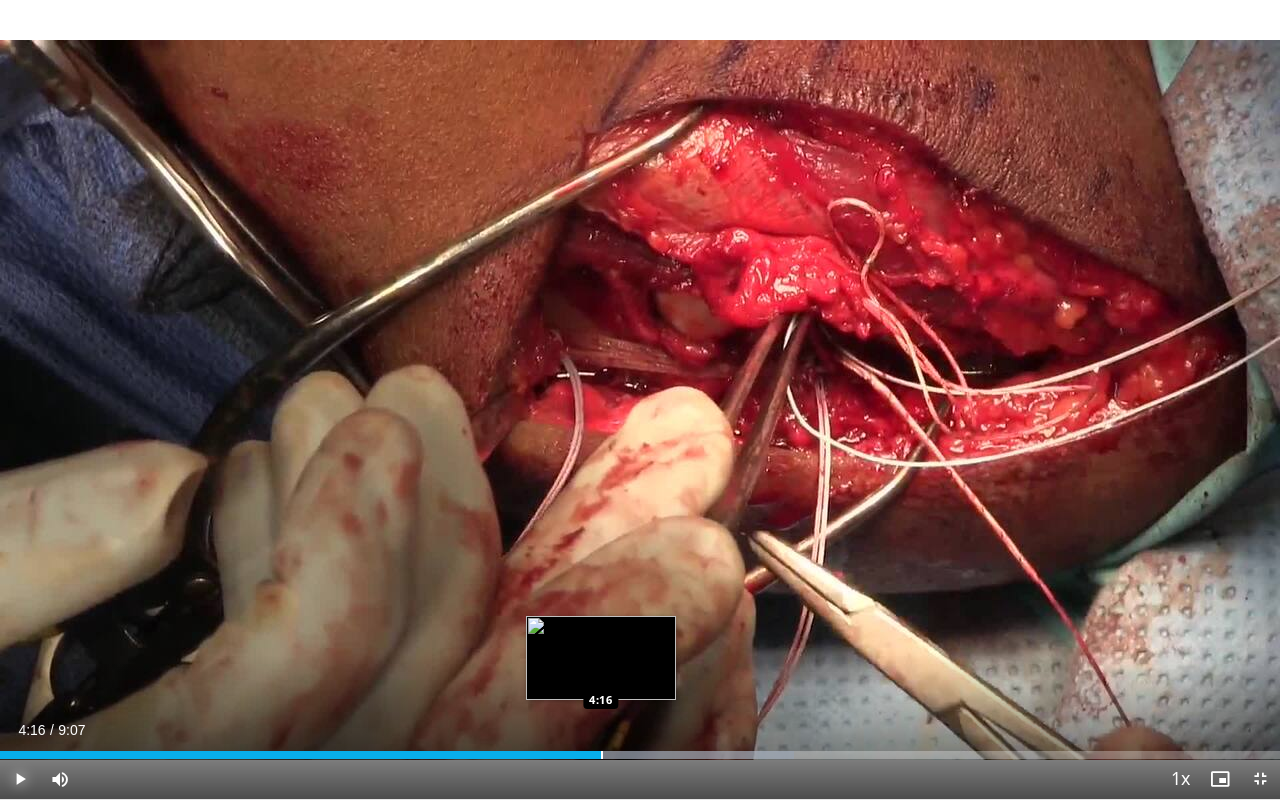 click at bounding box center [602, 755] 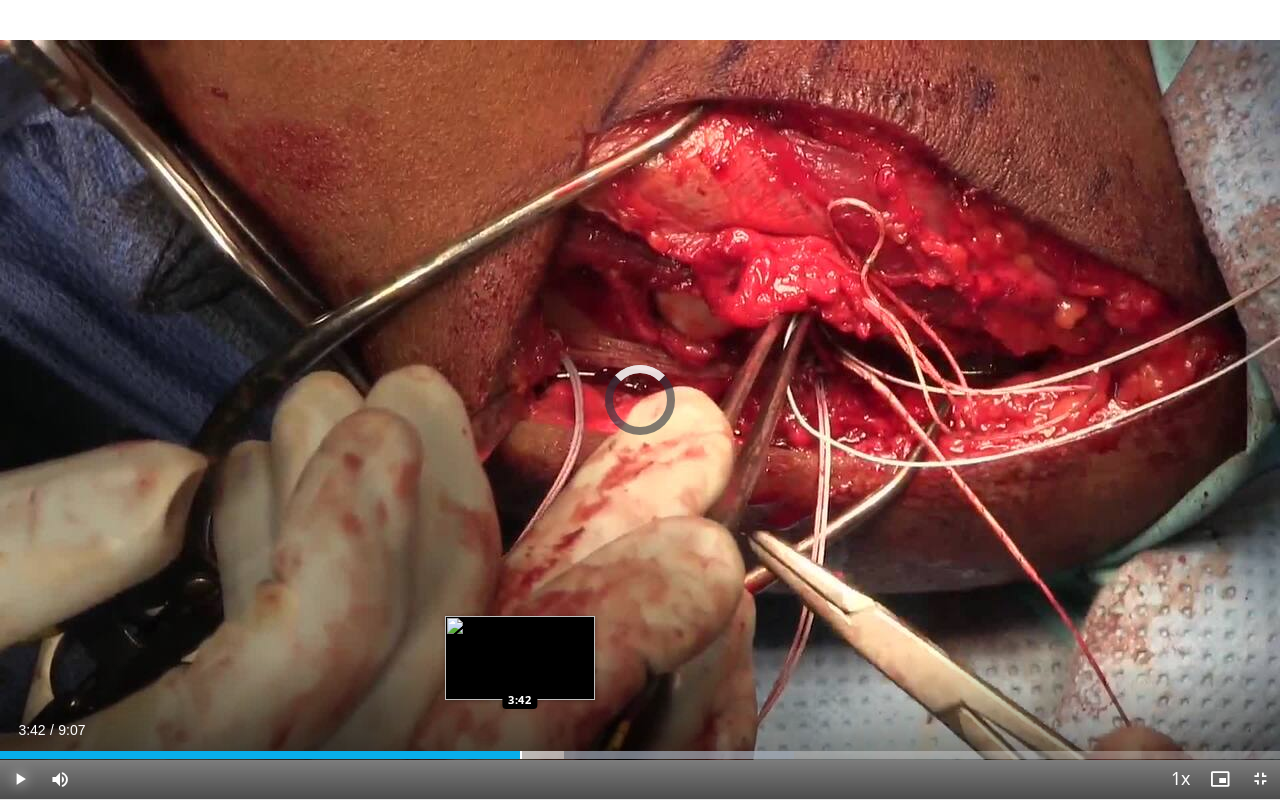 click on "Loaded :  62.04% 3:42 3:42" at bounding box center (640, 749) 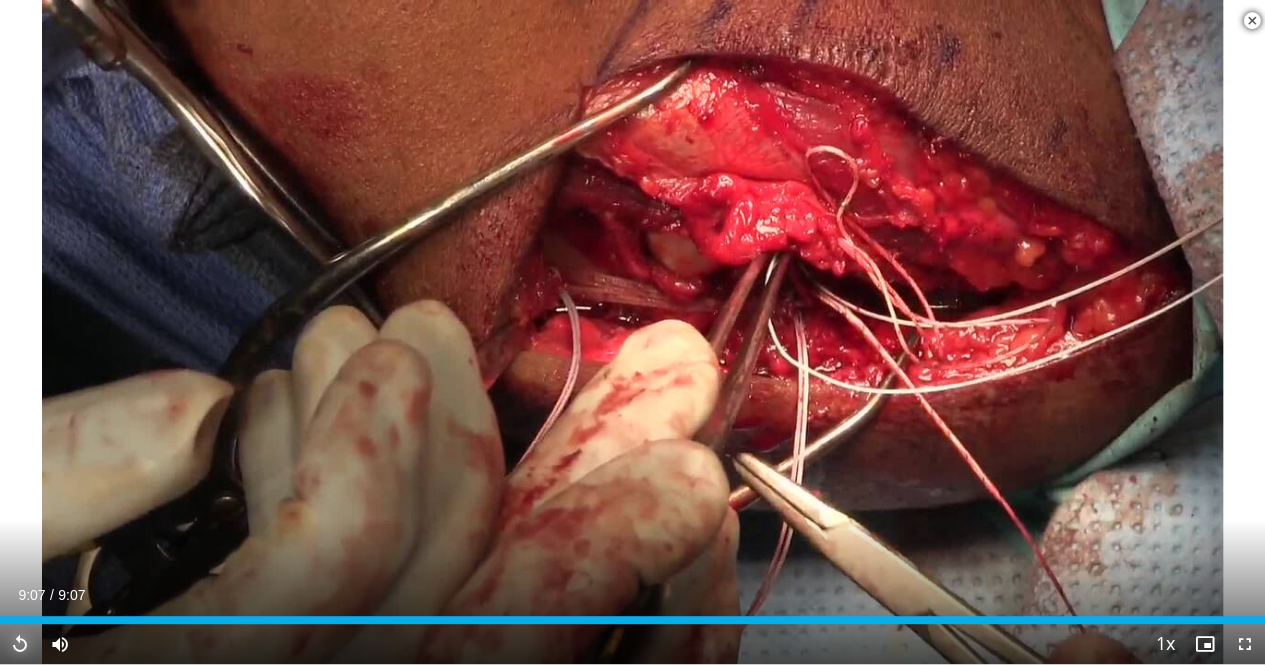 scroll, scrollTop: 1240, scrollLeft: 0, axis: vertical 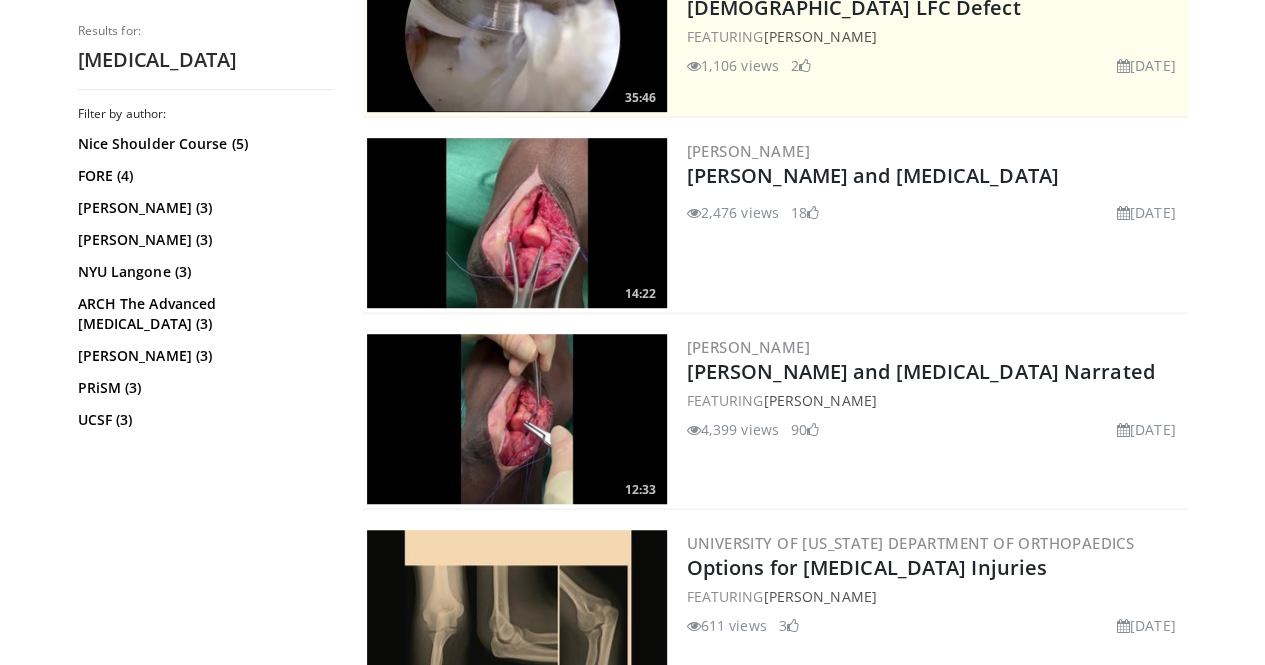 click at bounding box center (517, 223) 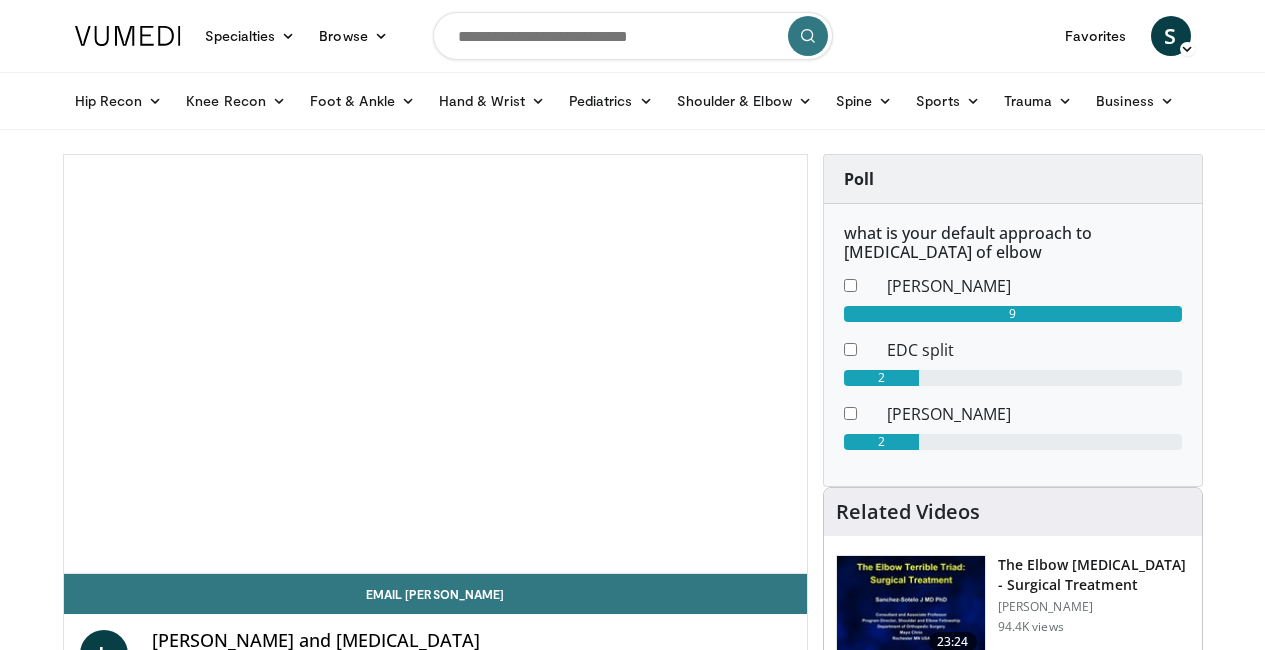 scroll, scrollTop: 0, scrollLeft: 0, axis: both 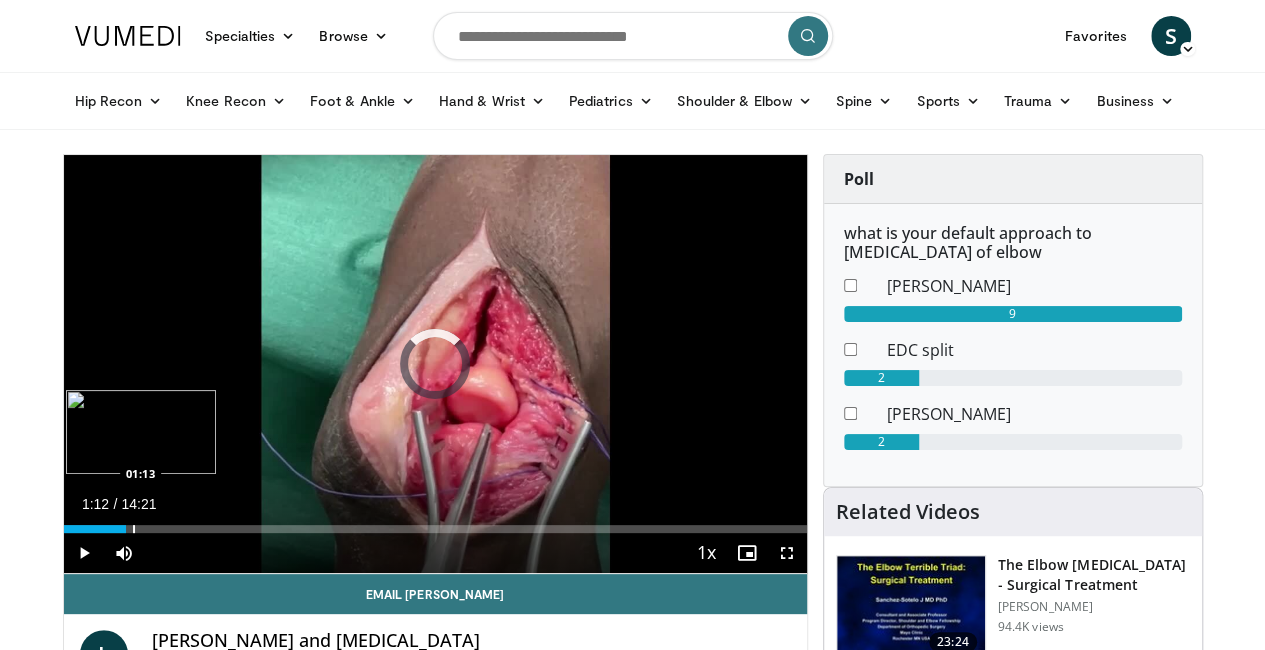 click on "Loaded :  0.00% 01:12 01:13" at bounding box center [435, 529] 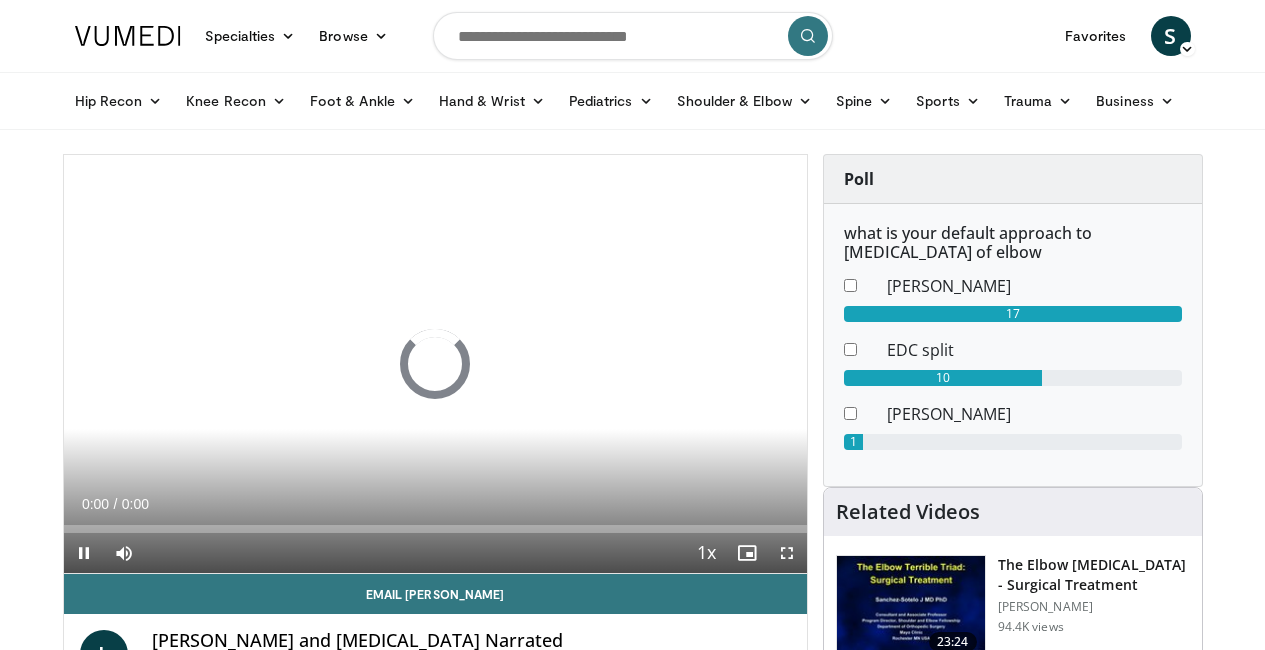 scroll, scrollTop: 0, scrollLeft: 0, axis: both 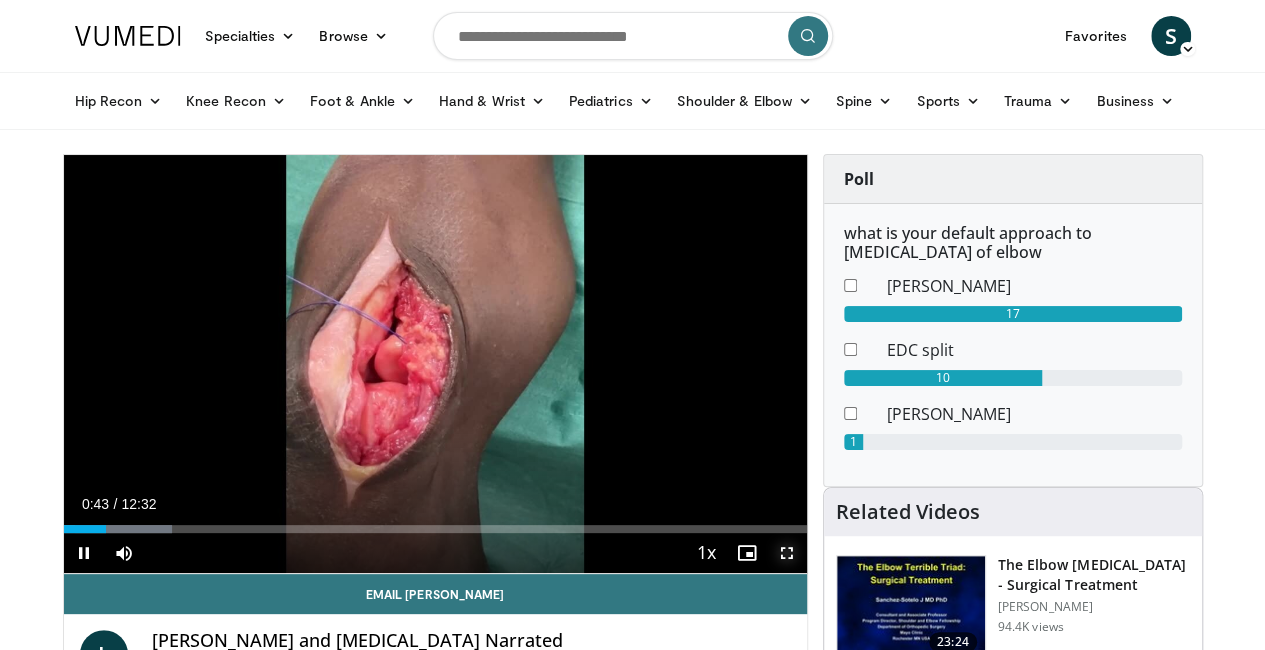 click at bounding box center (787, 553) 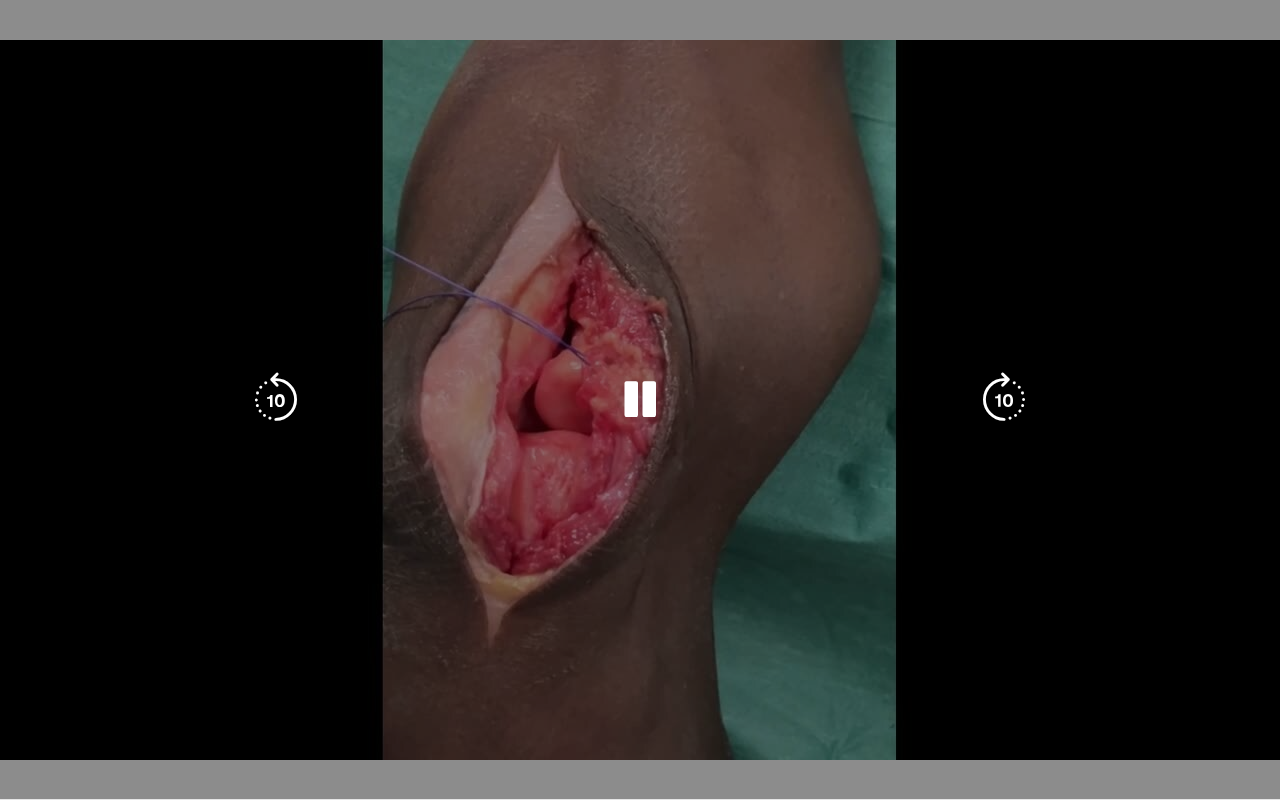 click on "10 seconds
Tap to unmute" at bounding box center (640, 399) 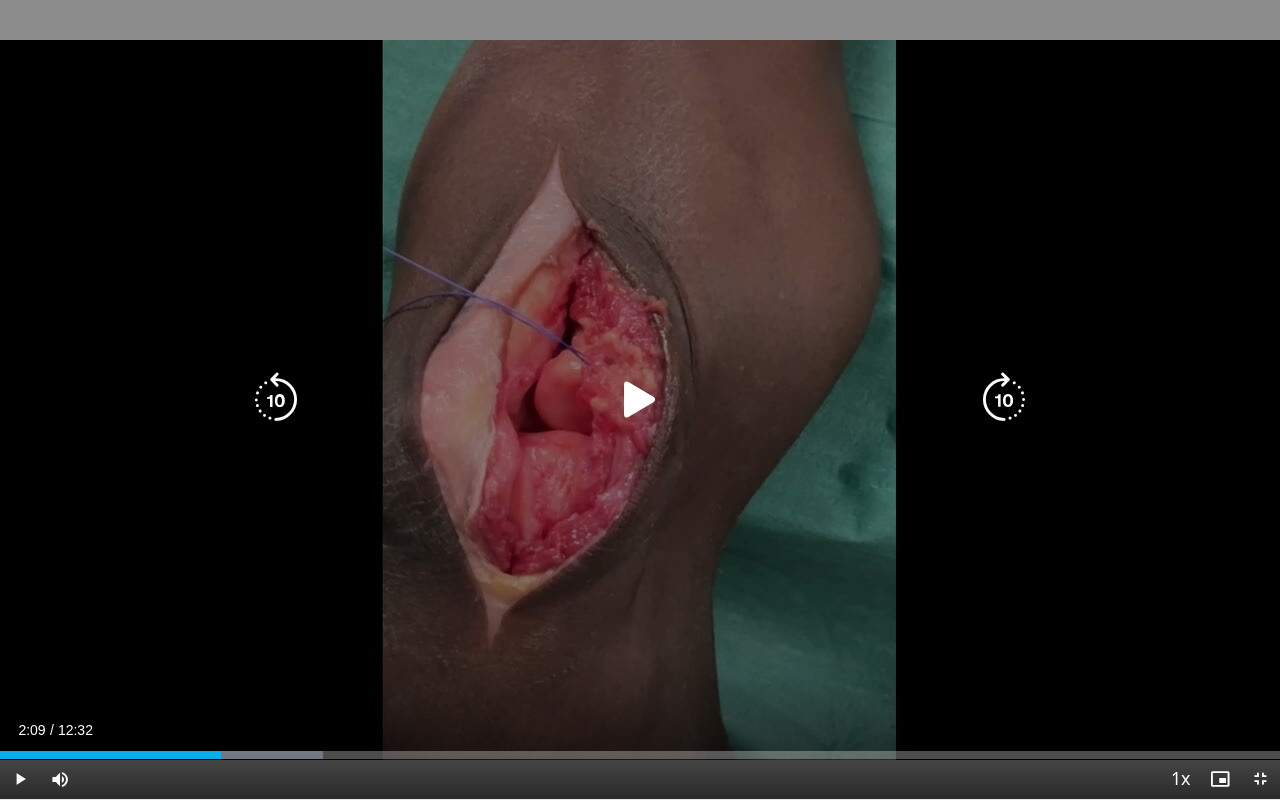 click on "10 seconds
Tap to unmute" at bounding box center (640, 399) 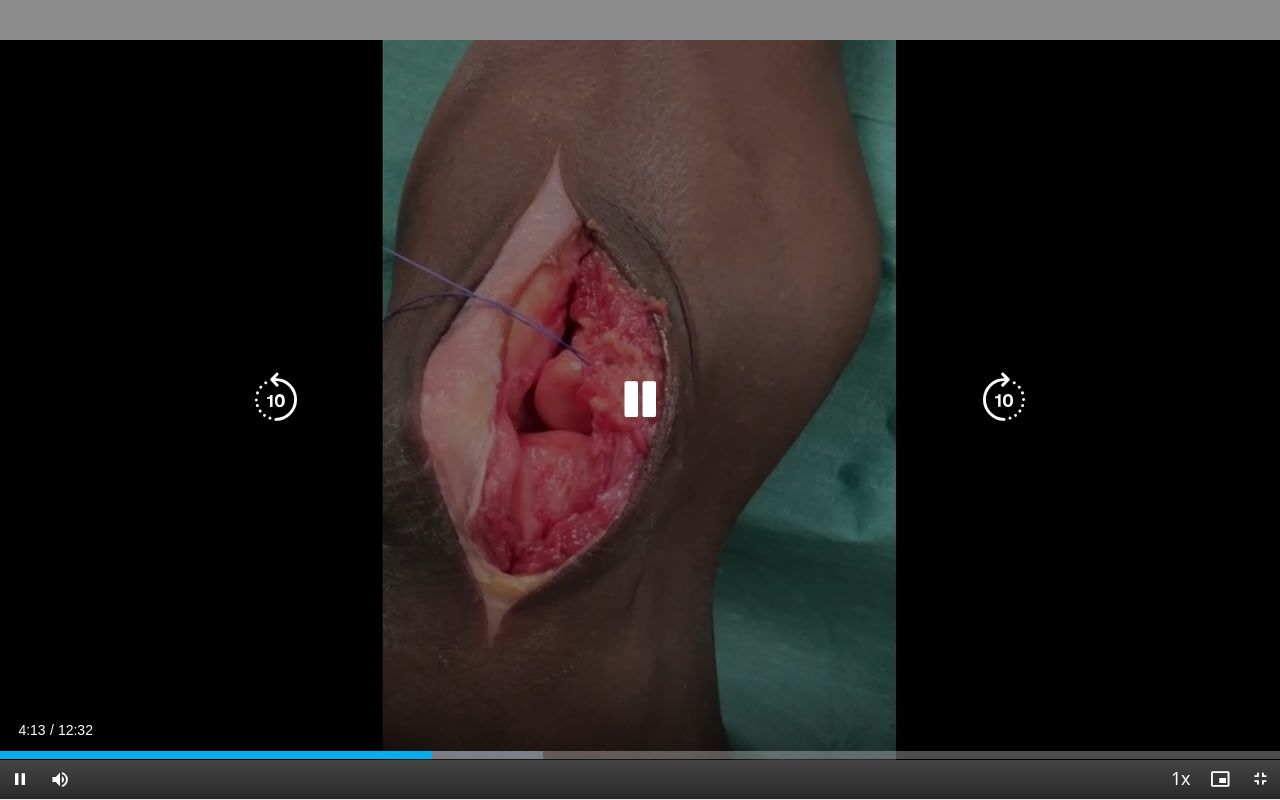 click on "10 seconds
Tap to unmute" at bounding box center (640, 399) 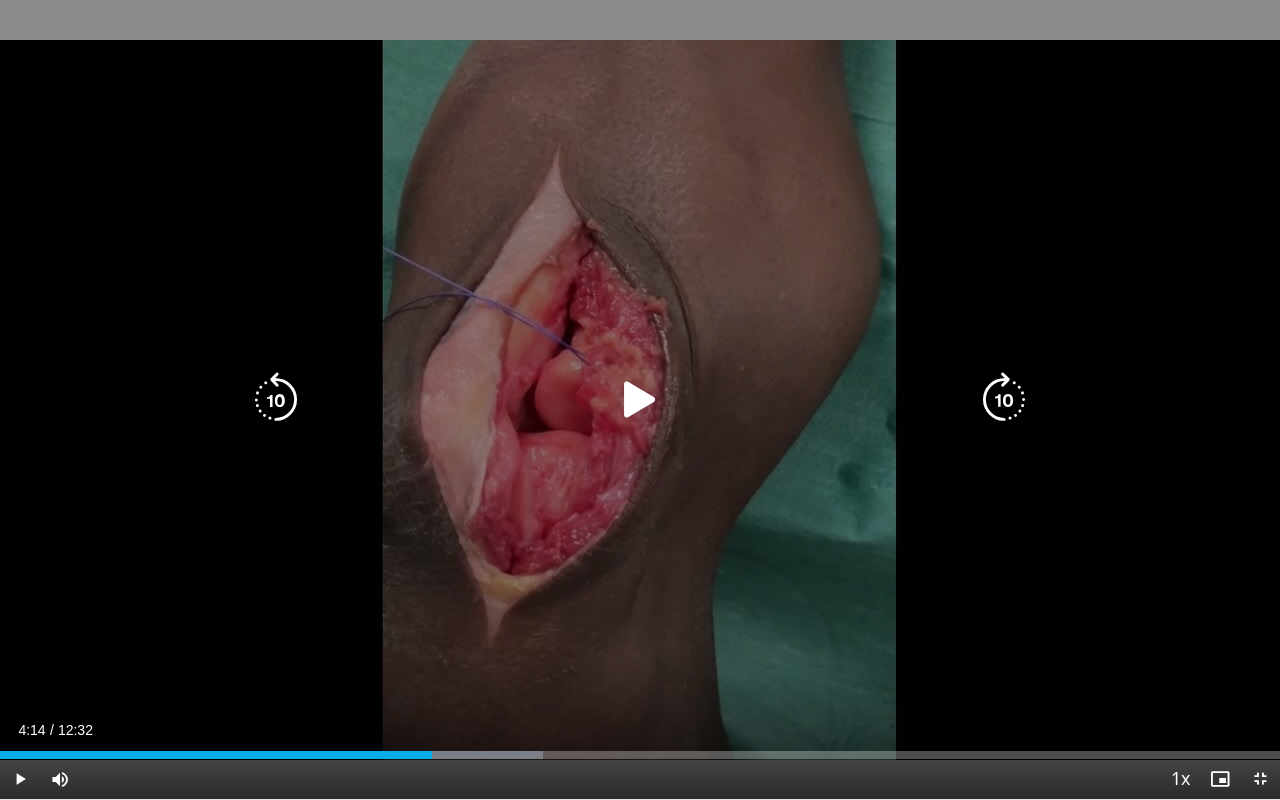 drag, startPoint x: 638, startPoint y: 404, endPoint x: 441, endPoint y: 429, distance: 198.57996 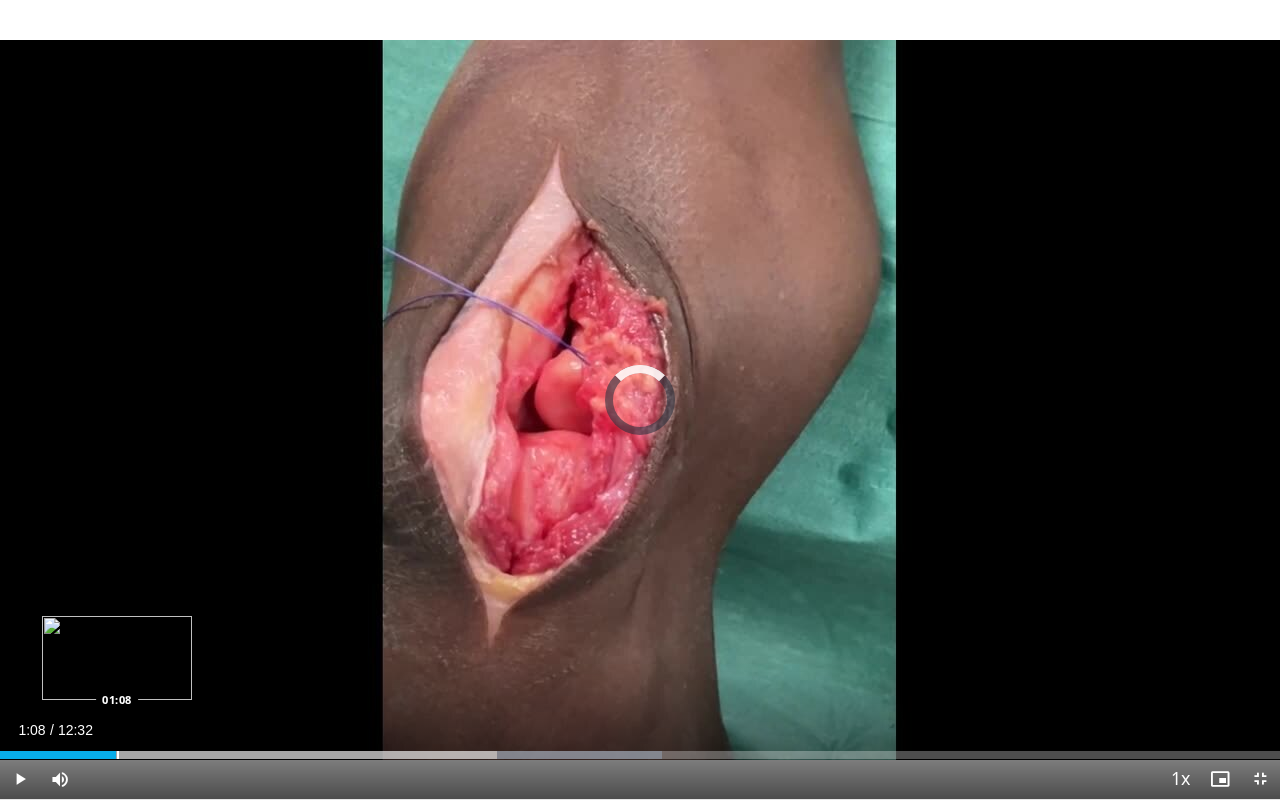 click on "Loaded :  51.73% 01:08 01:08" at bounding box center [640, 755] 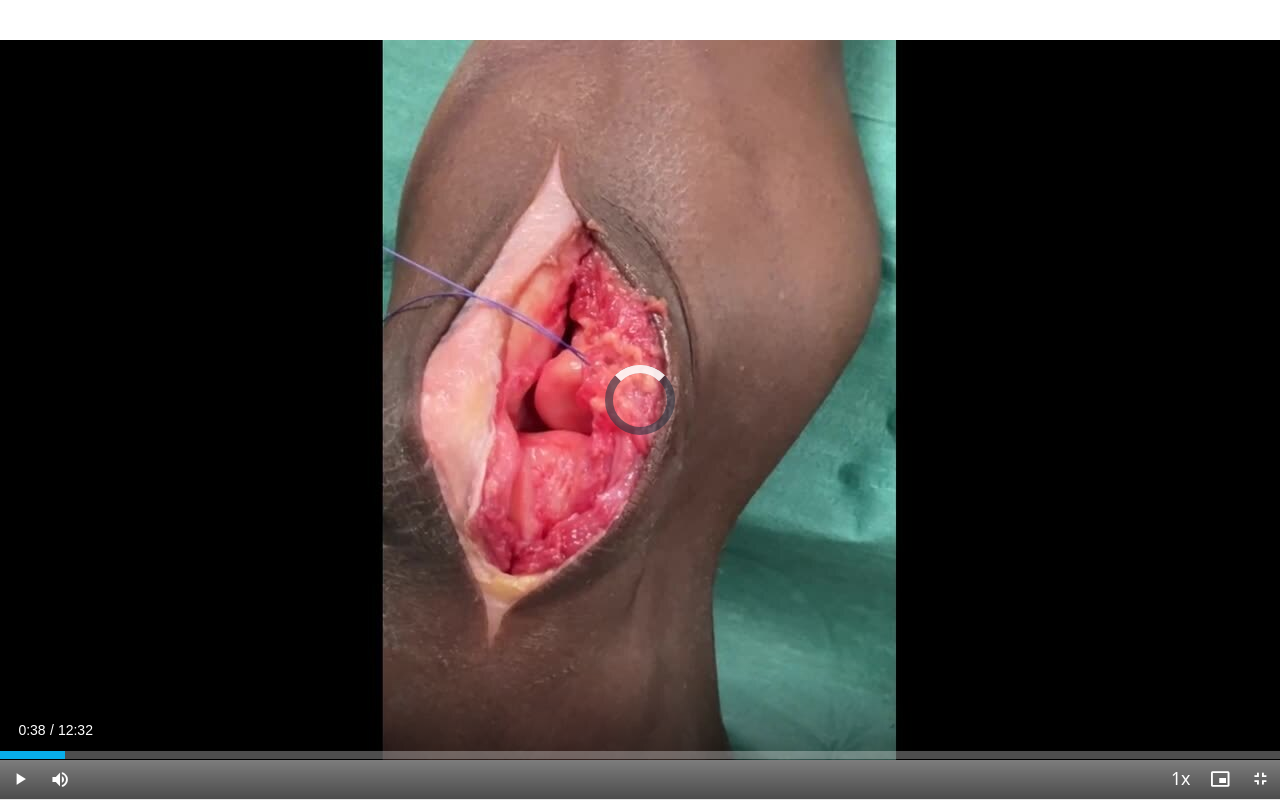 click at bounding box center (66, 755) 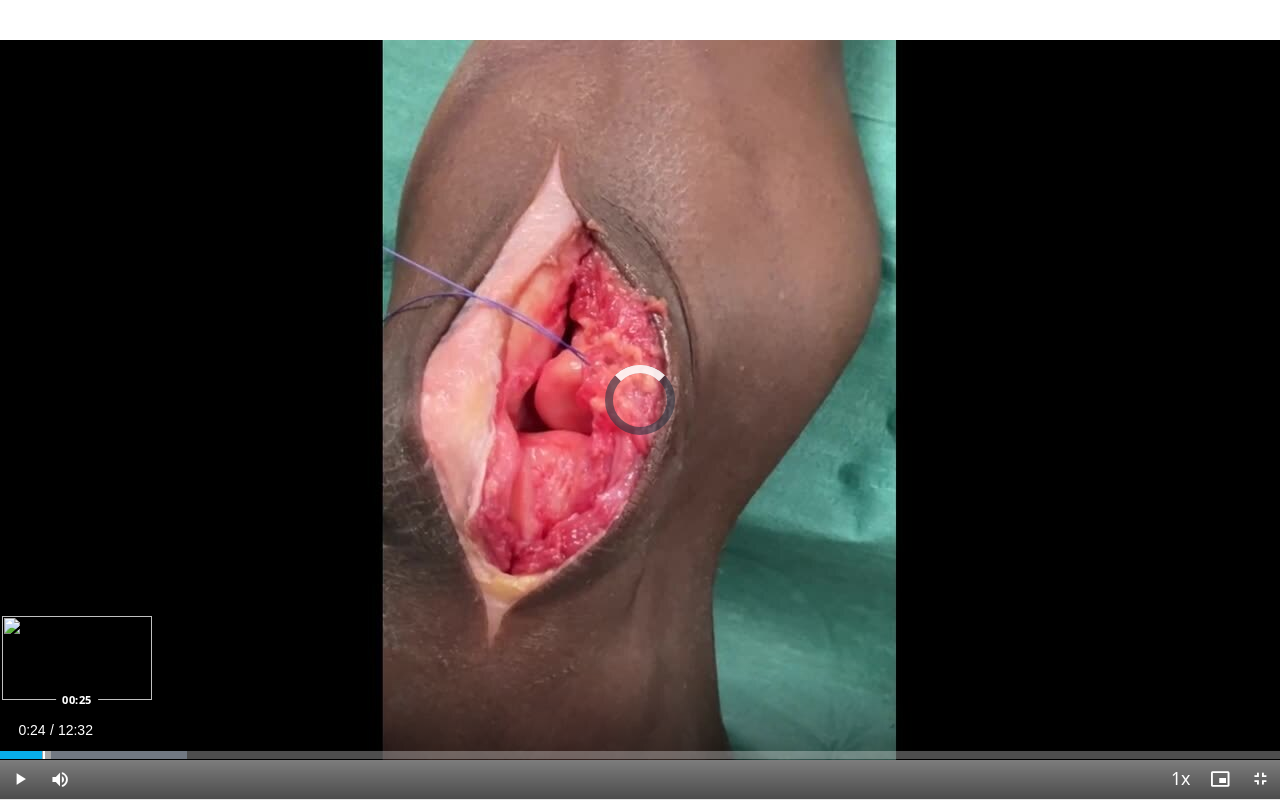 click on "Loaded :  14.58% 00:24 00:25" at bounding box center [640, 755] 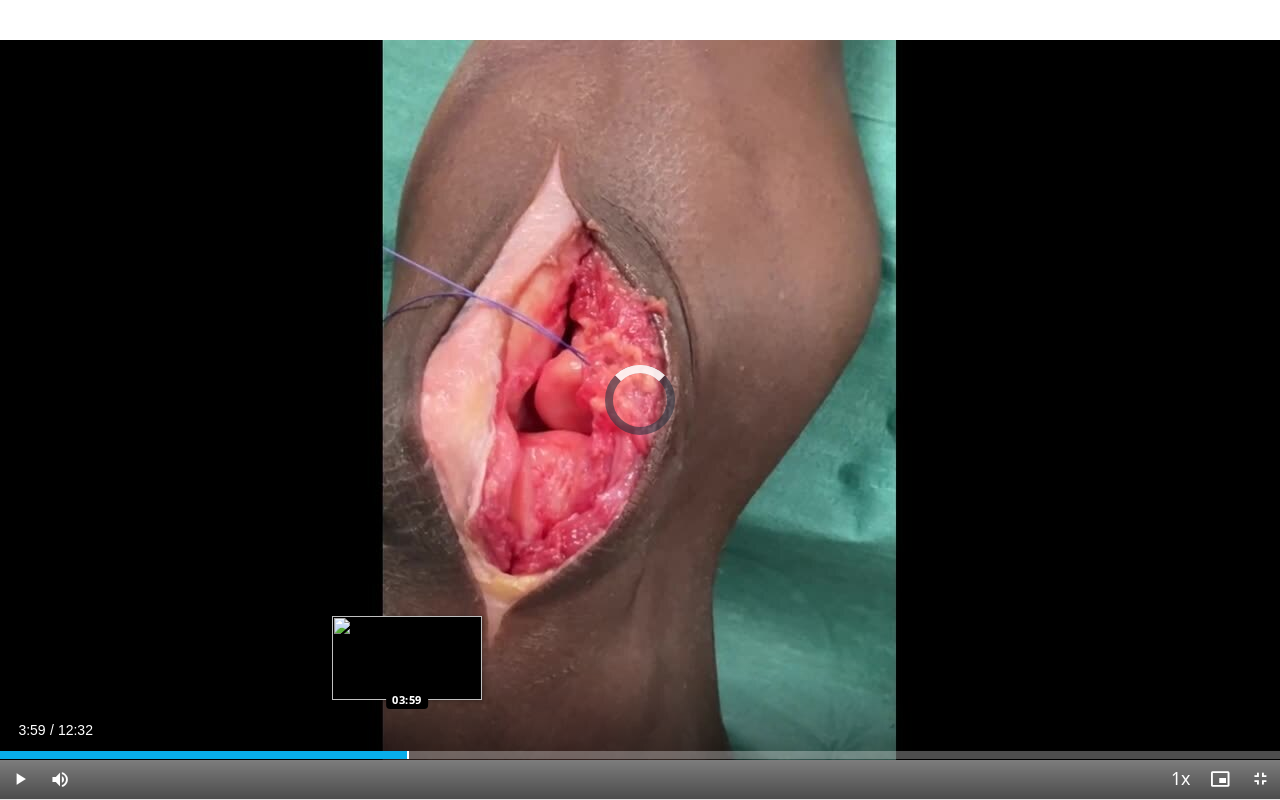 click on "Loaded :  17.24% 03:59 03:59" at bounding box center [640, 749] 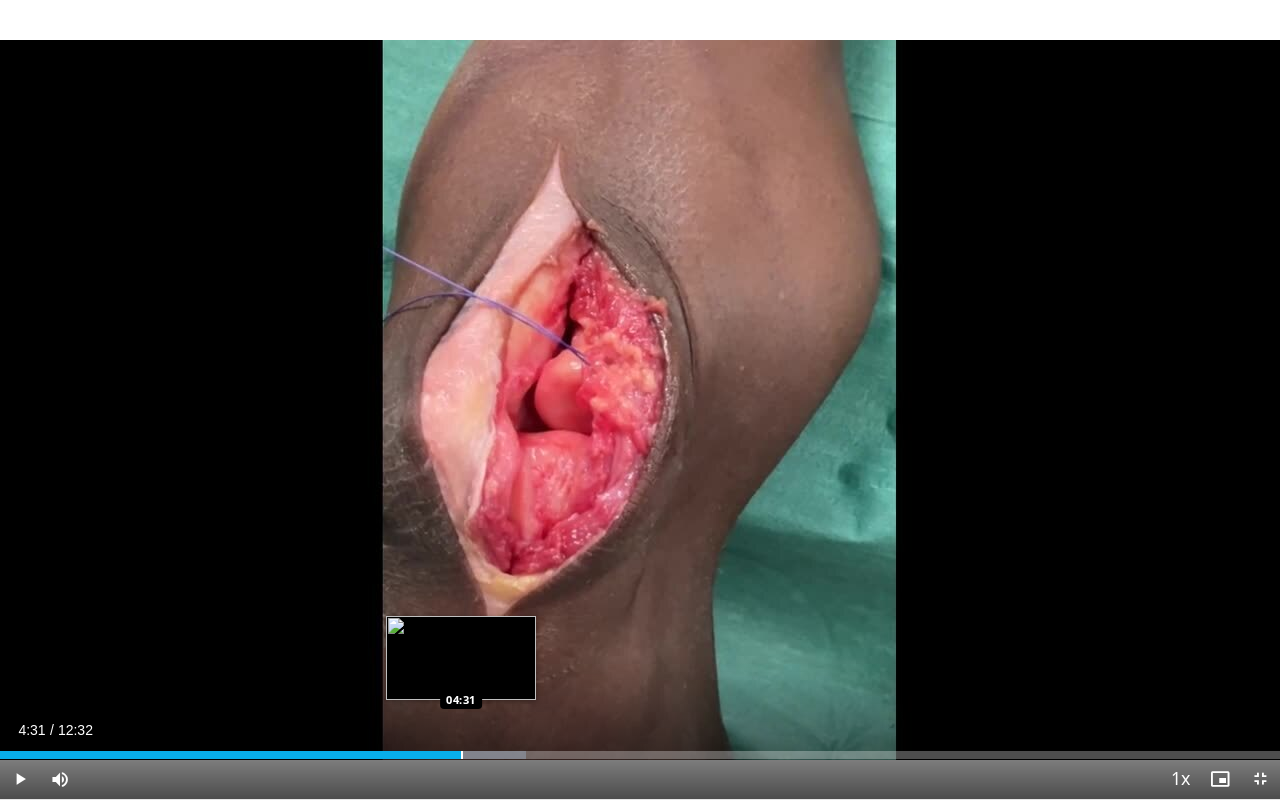 click at bounding box center [462, 755] 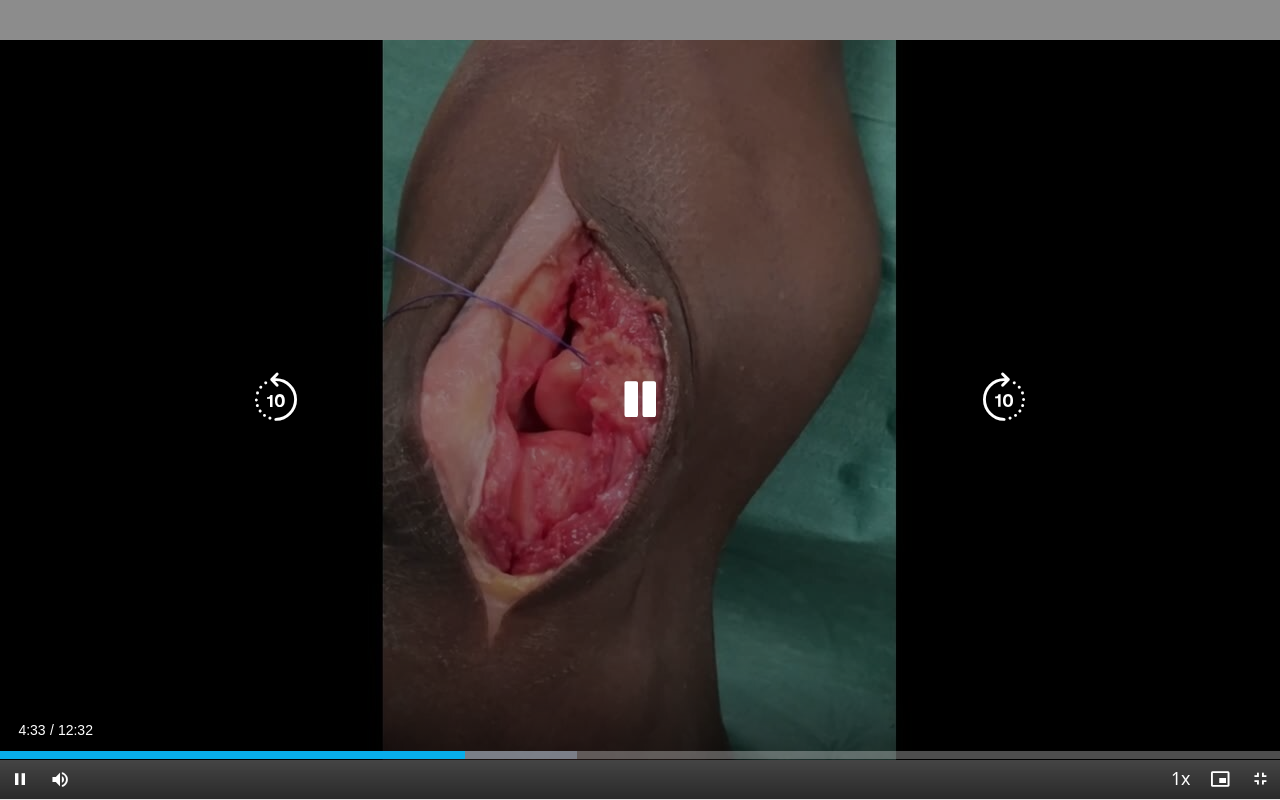 click at bounding box center (494, 755) 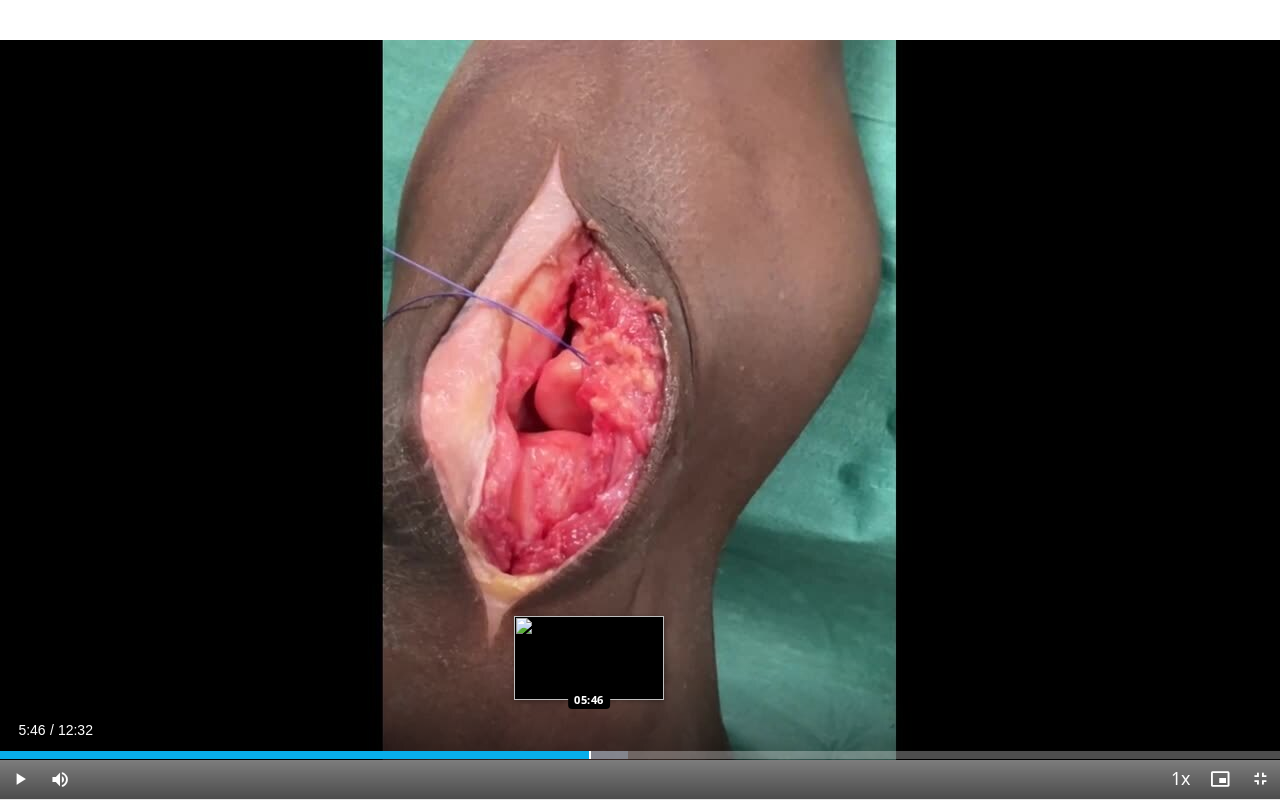 click on "Loaded :  49.08% 05:05 05:46" at bounding box center (640, 749) 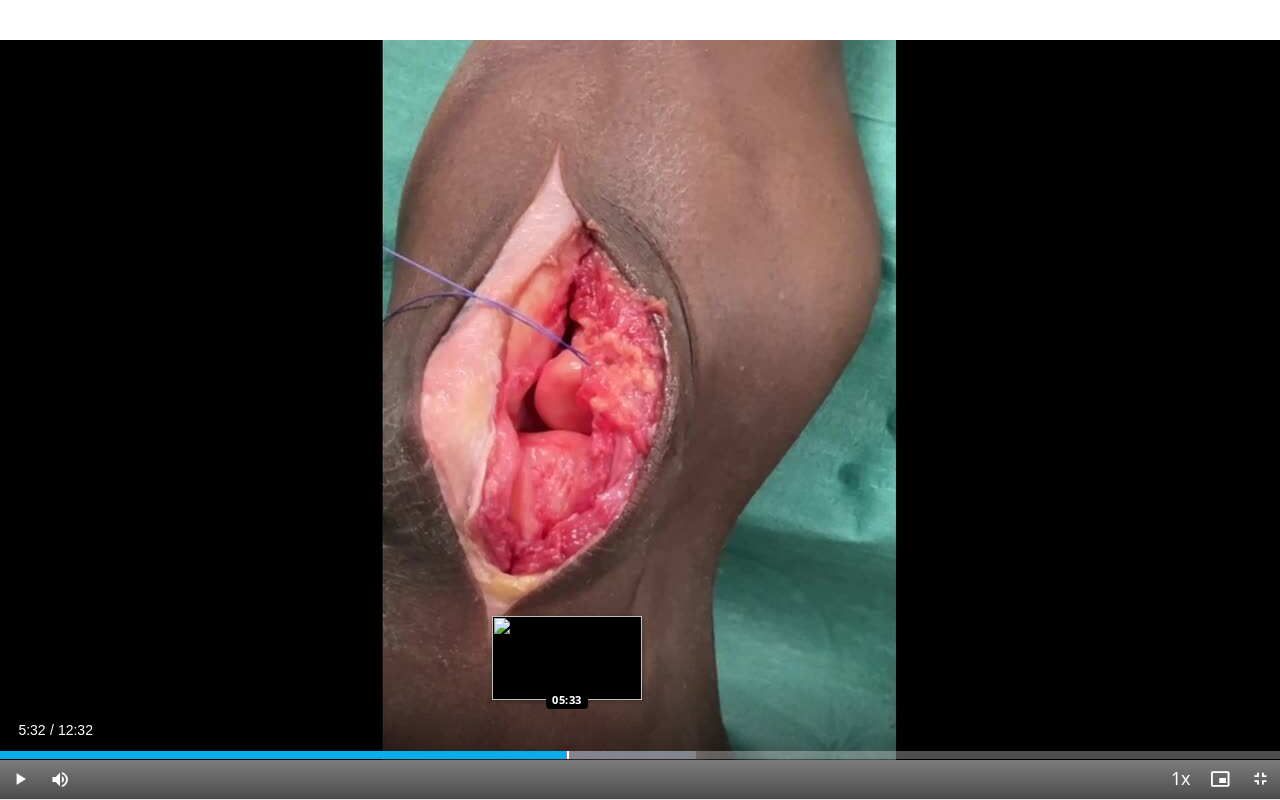 click on "05:32" at bounding box center (283, 755) 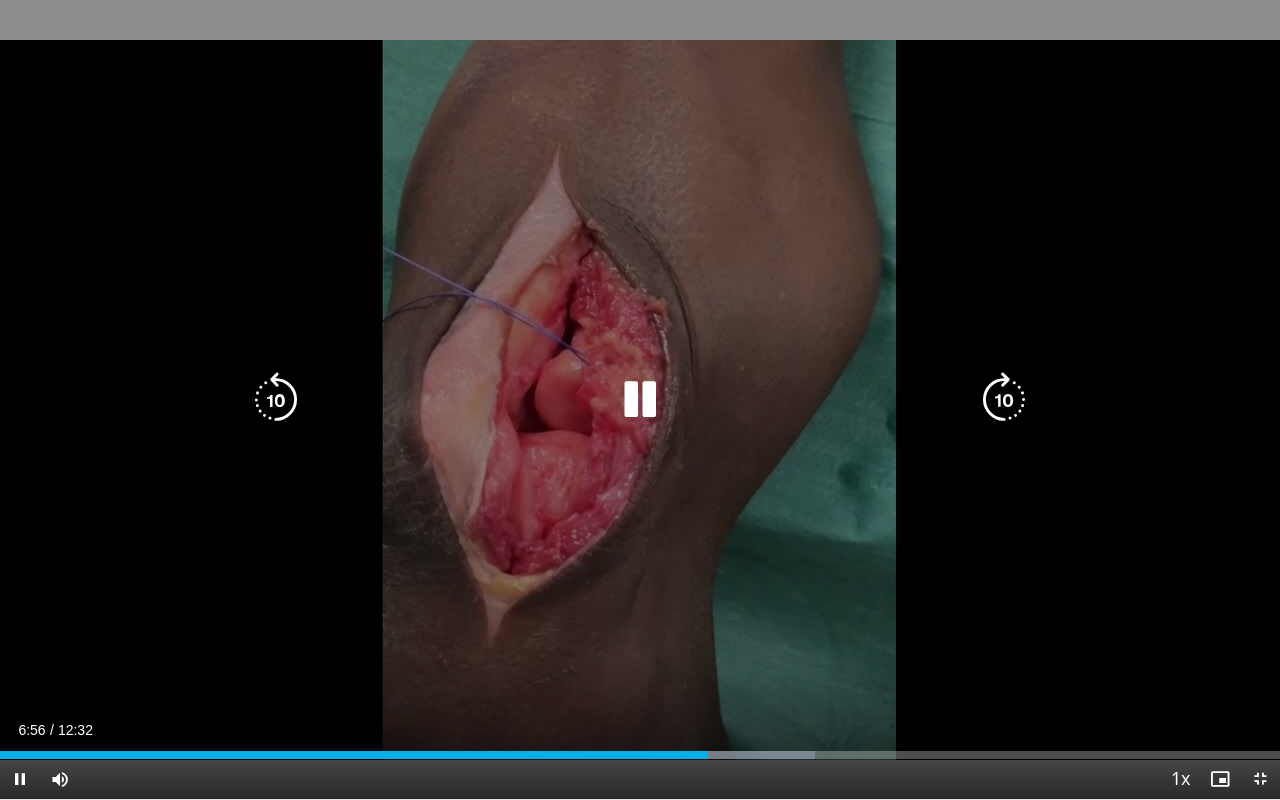click on "10 seconds
Tap to unmute" at bounding box center (640, 399) 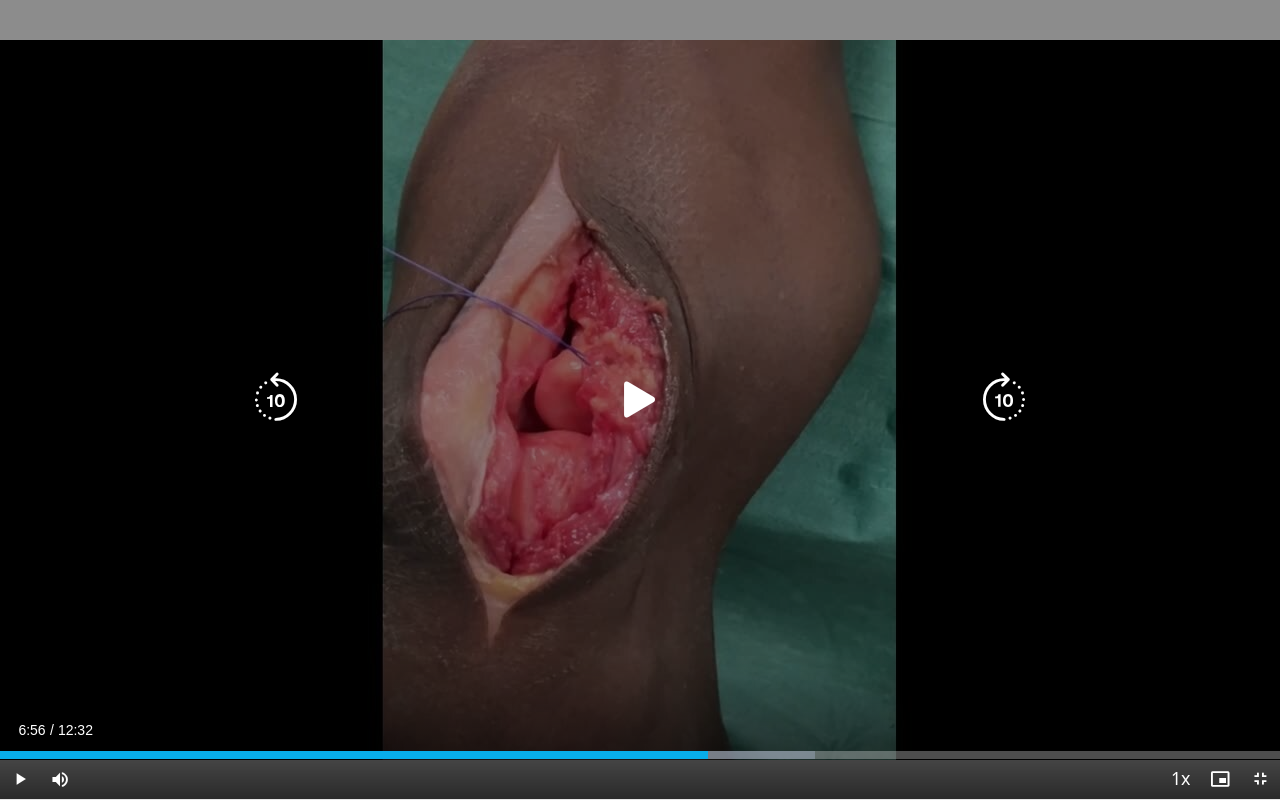 click on "10 seconds
Tap to unmute" at bounding box center [640, 399] 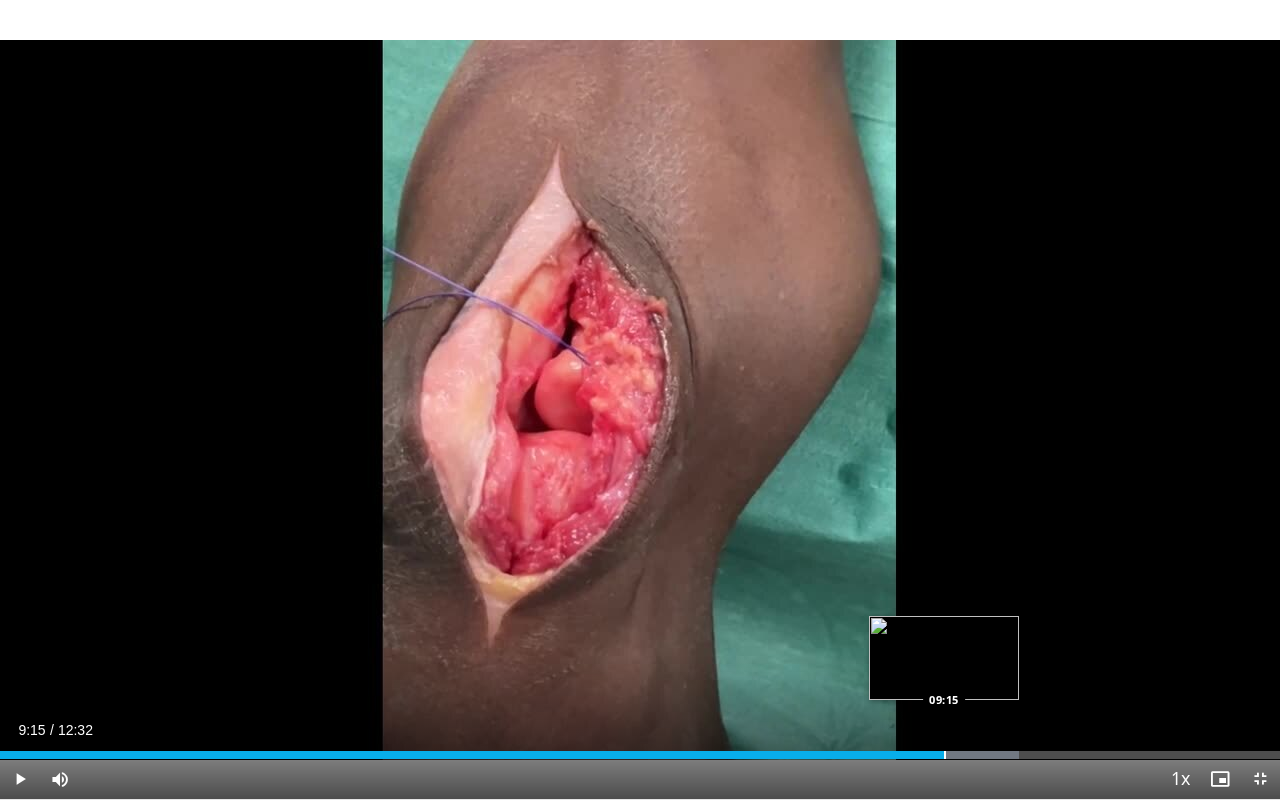 click at bounding box center [945, 755] 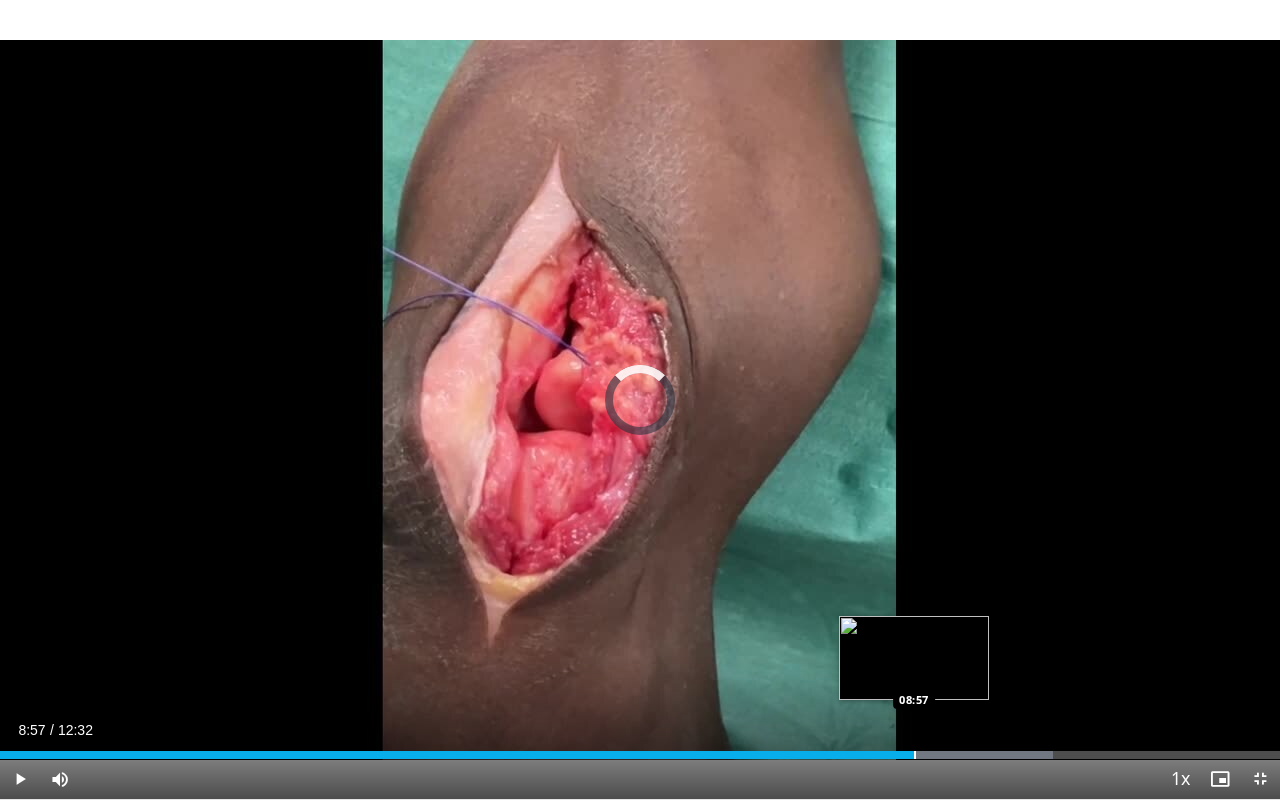 click at bounding box center [915, 755] 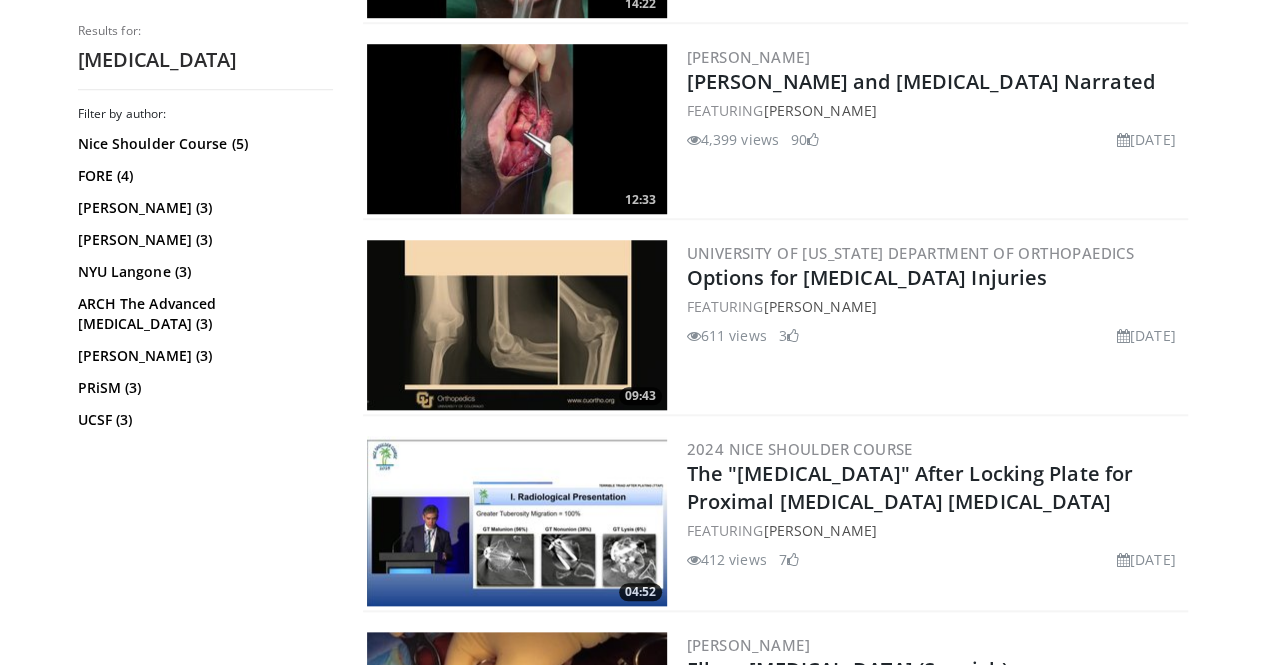 scroll, scrollTop: 760, scrollLeft: 0, axis: vertical 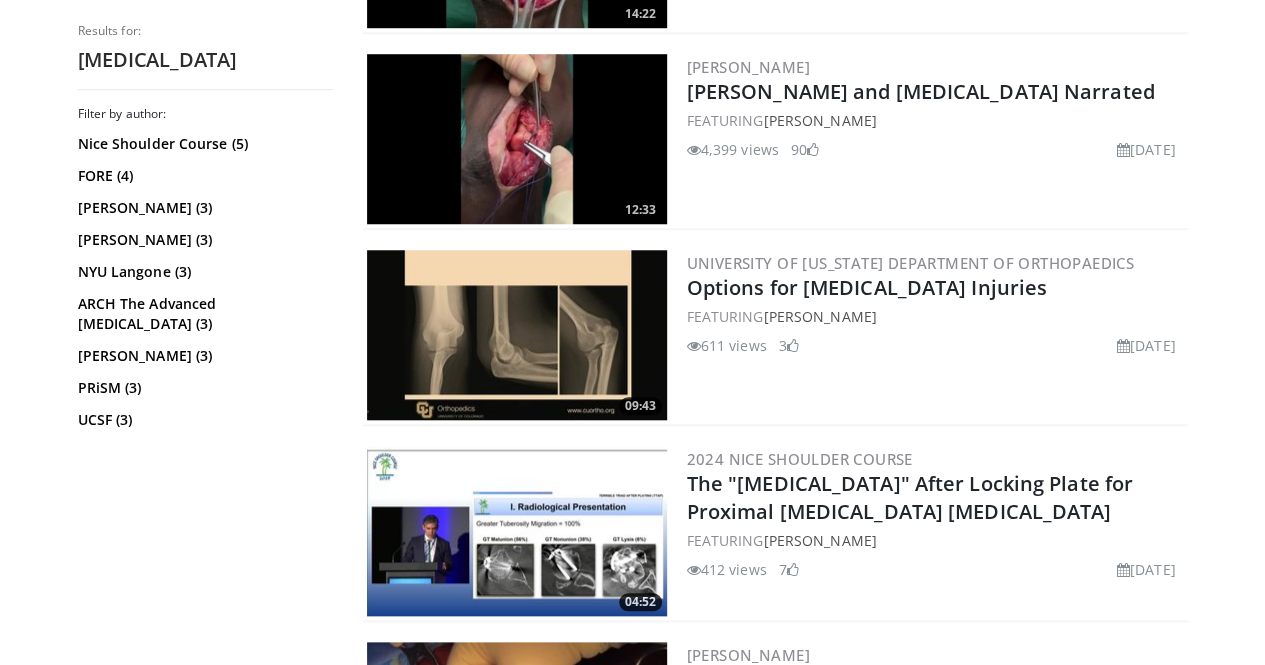 click at bounding box center (517, 335) 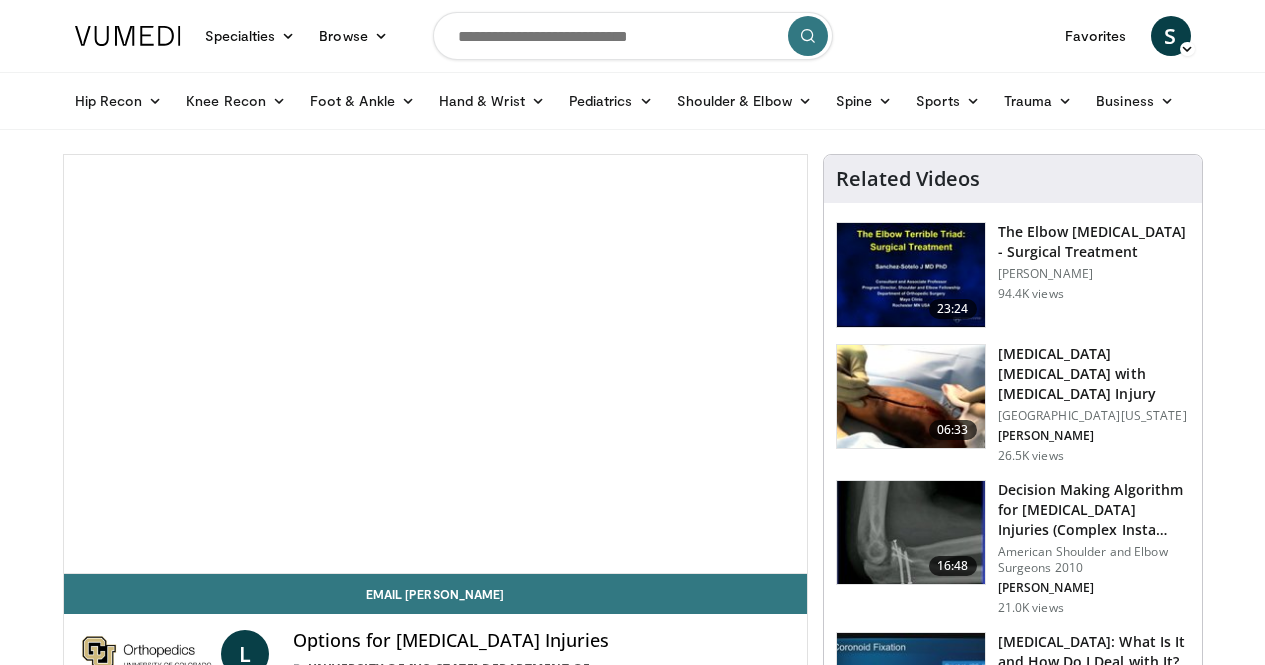 scroll, scrollTop: 0, scrollLeft: 0, axis: both 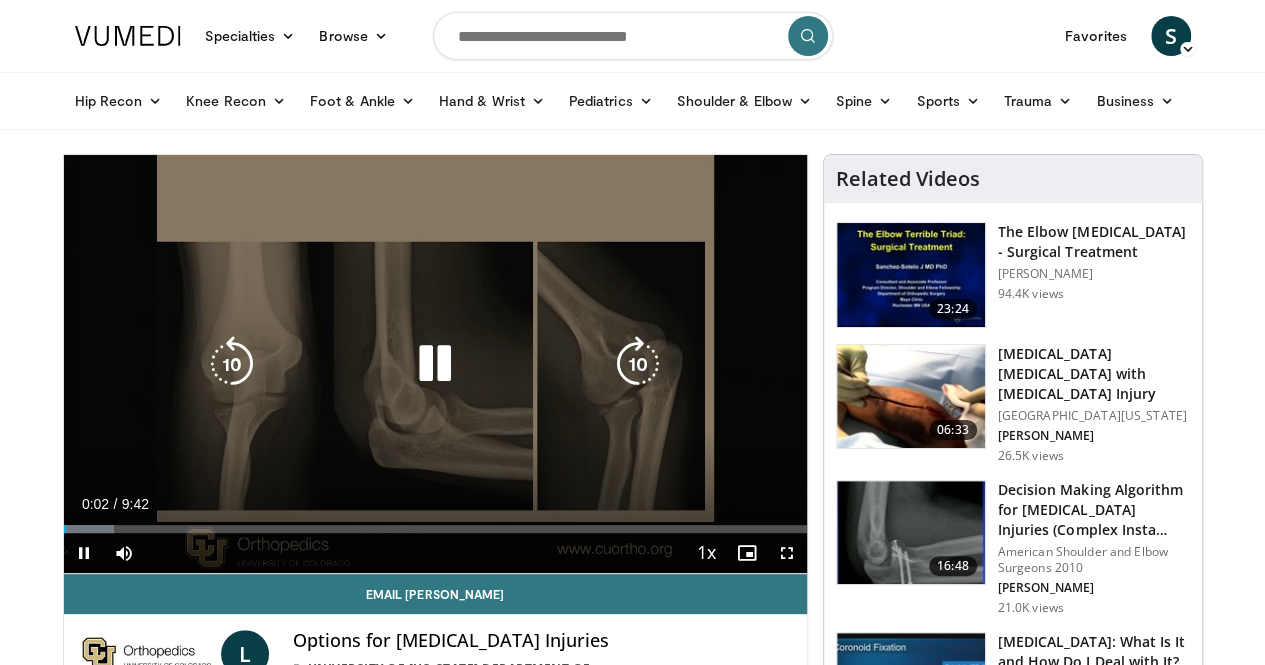 click at bounding box center (435, 364) 